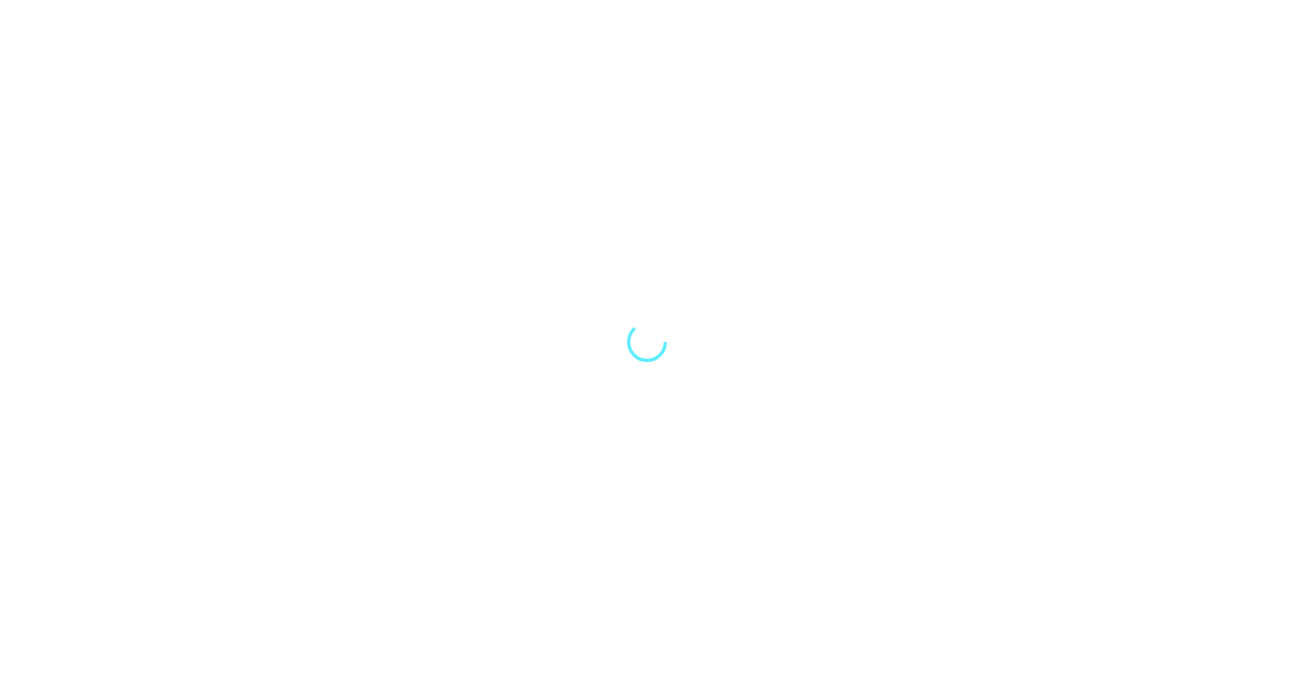 scroll, scrollTop: 0, scrollLeft: 0, axis: both 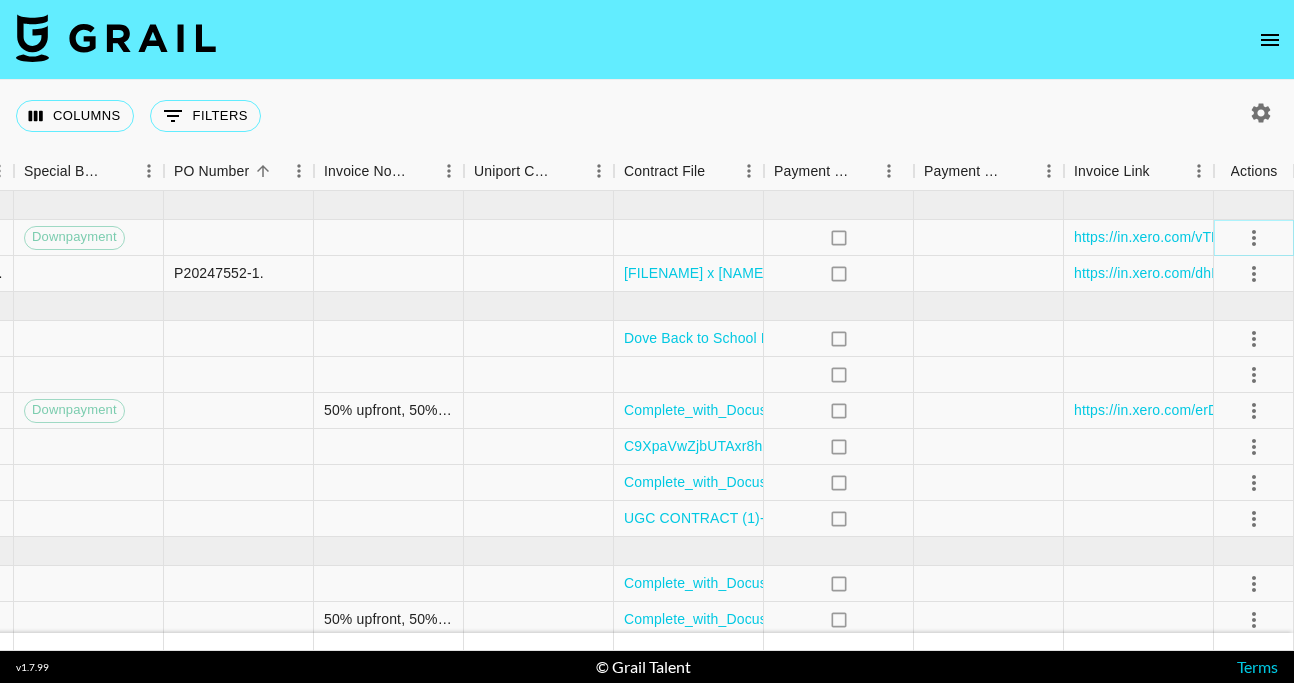 click 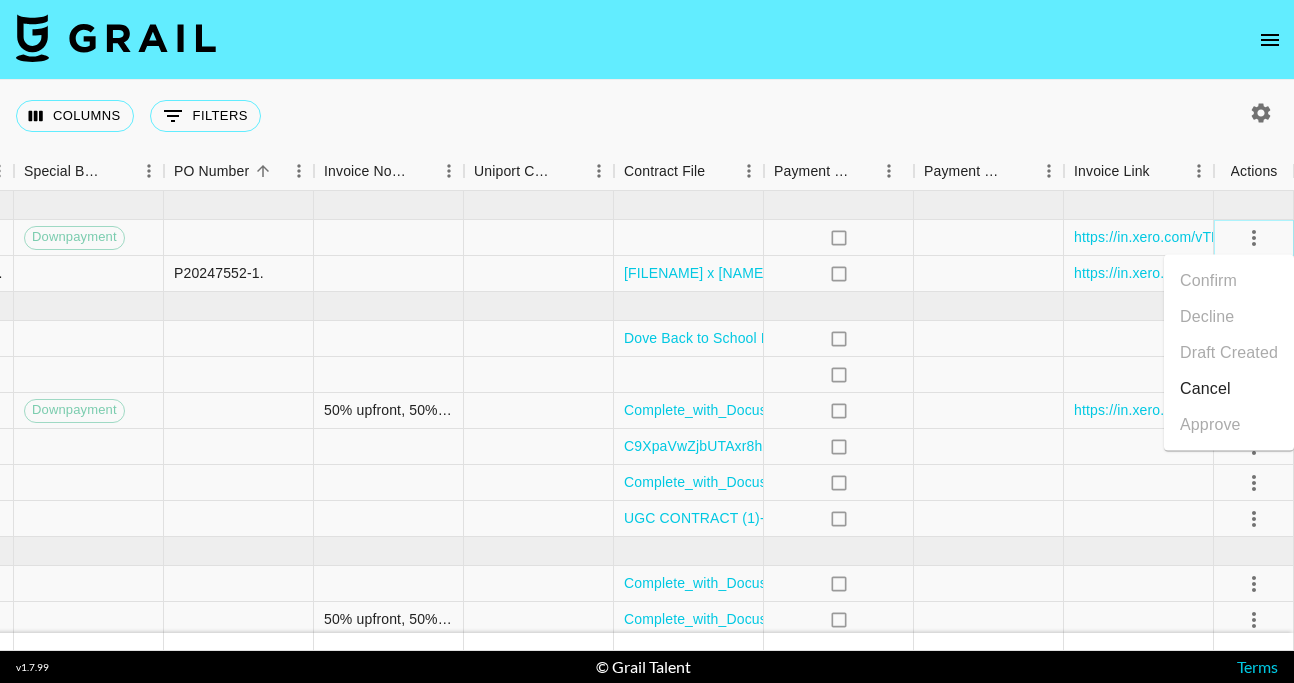 click 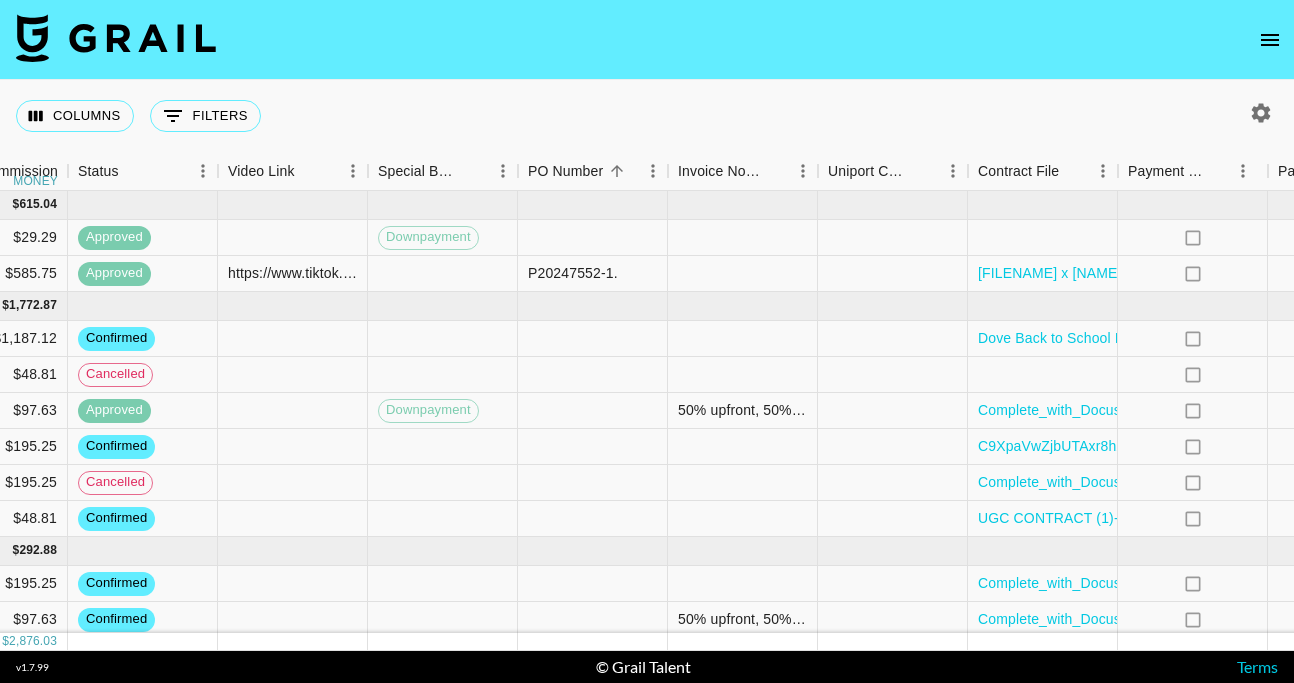 scroll, scrollTop: 0, scrollLeft: 1672, axis: horizontal 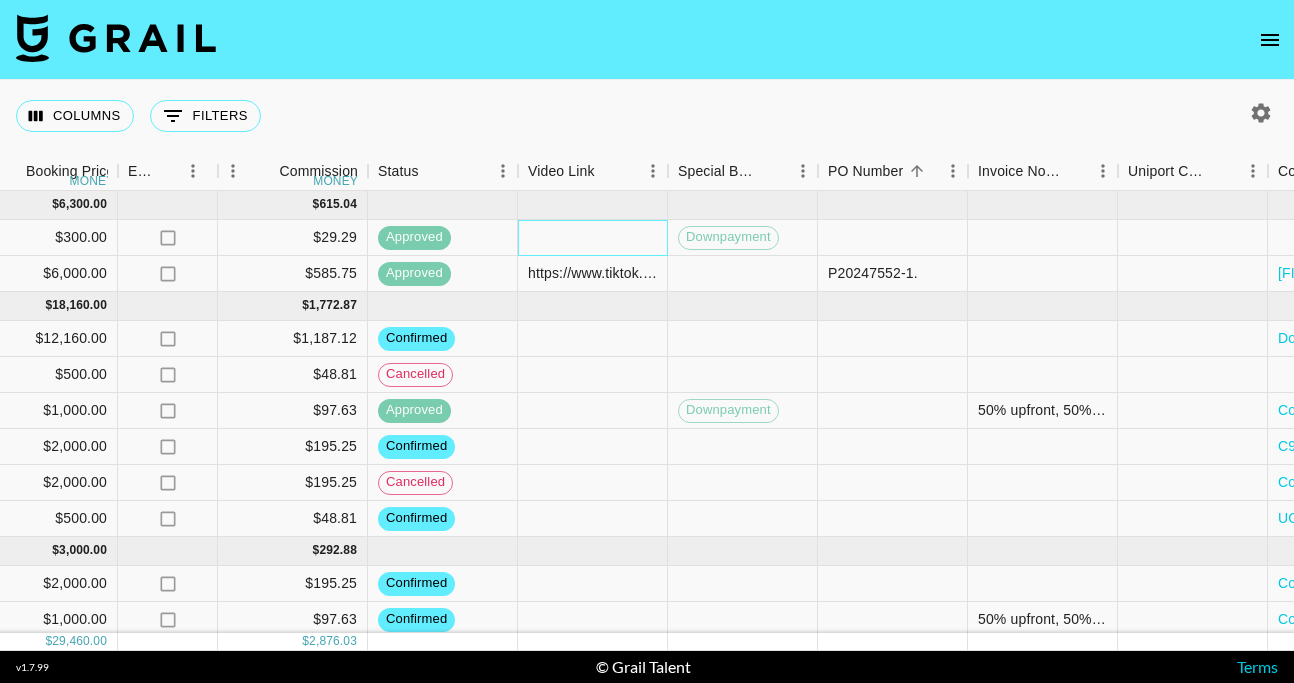 click at bounding box center [593, 238] 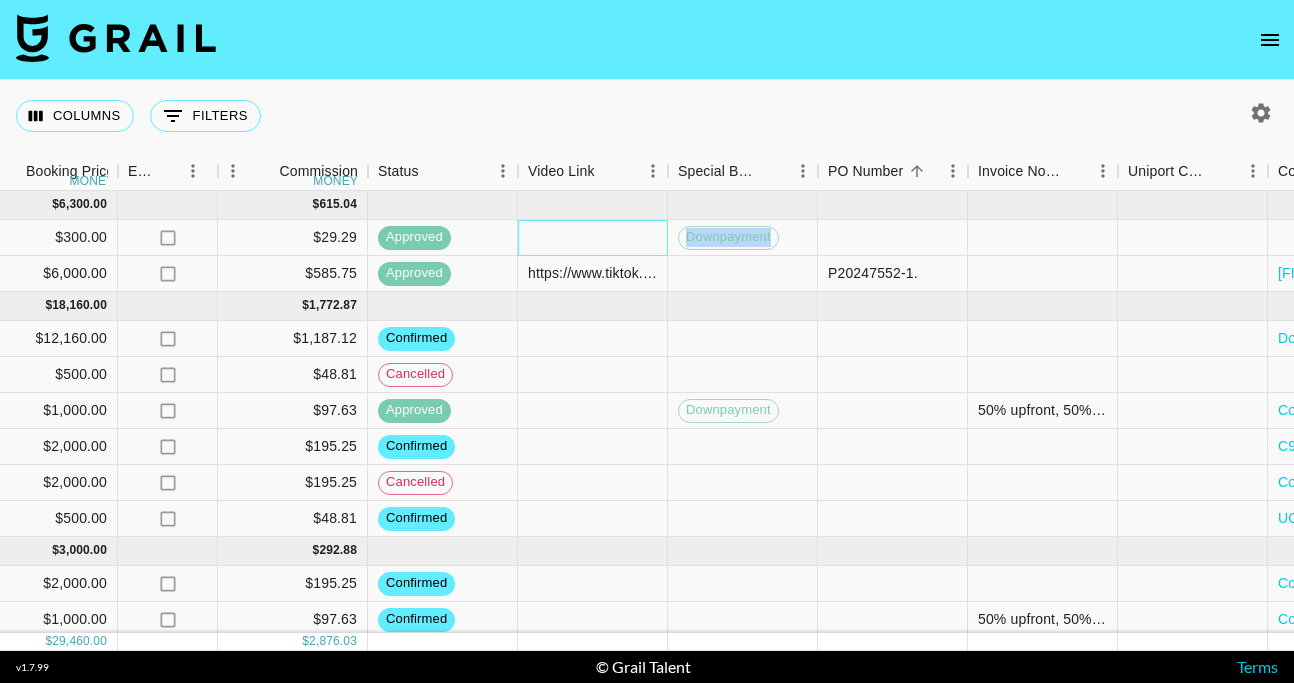 click at bounding box center (593, 238) 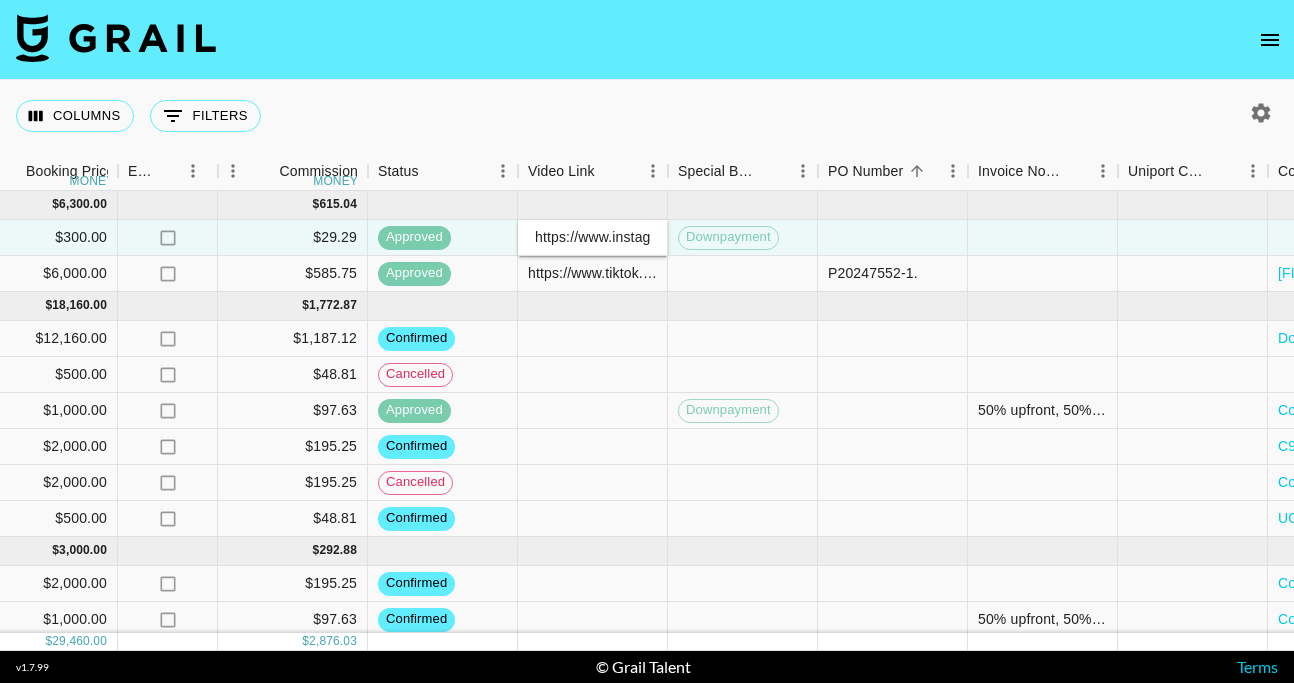 type on "https://www.instagram.com/stories/isabel.sepanic/3691153901793414849?utm_source=ig_story_item_share&igsh=bmlvaWdsYWZxNGFh" 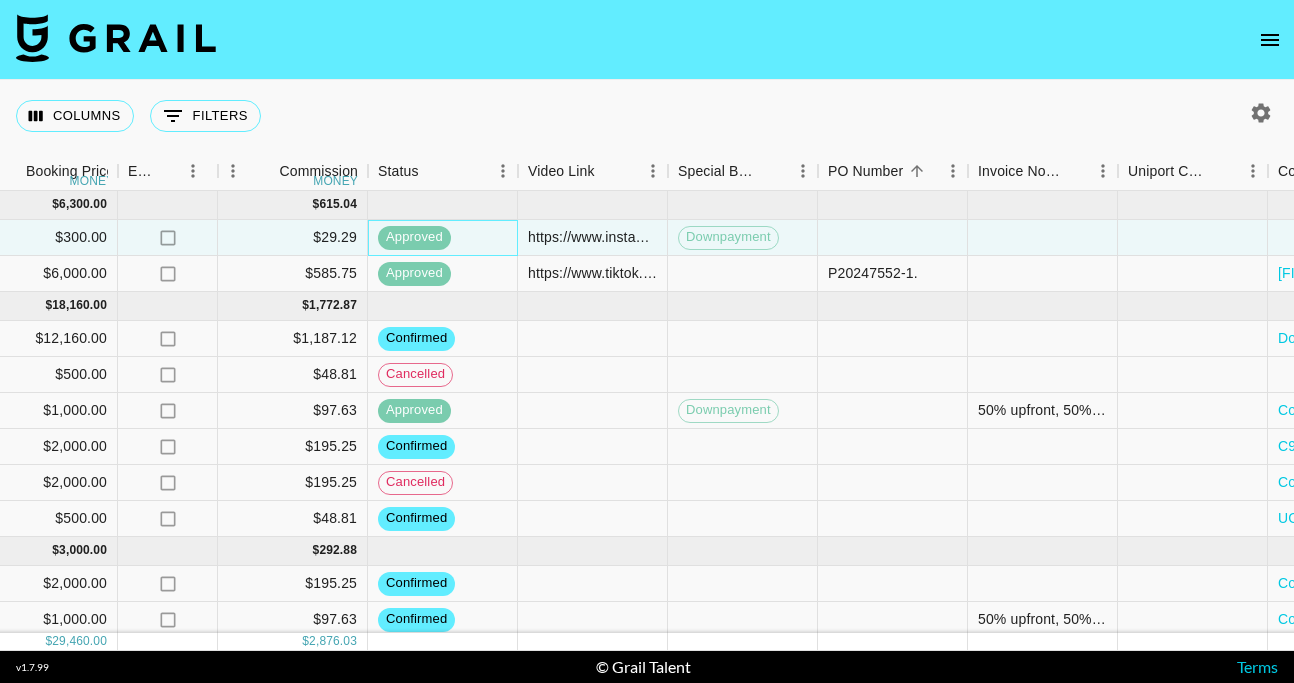 click on "approved" at bounding box center [414, 237] 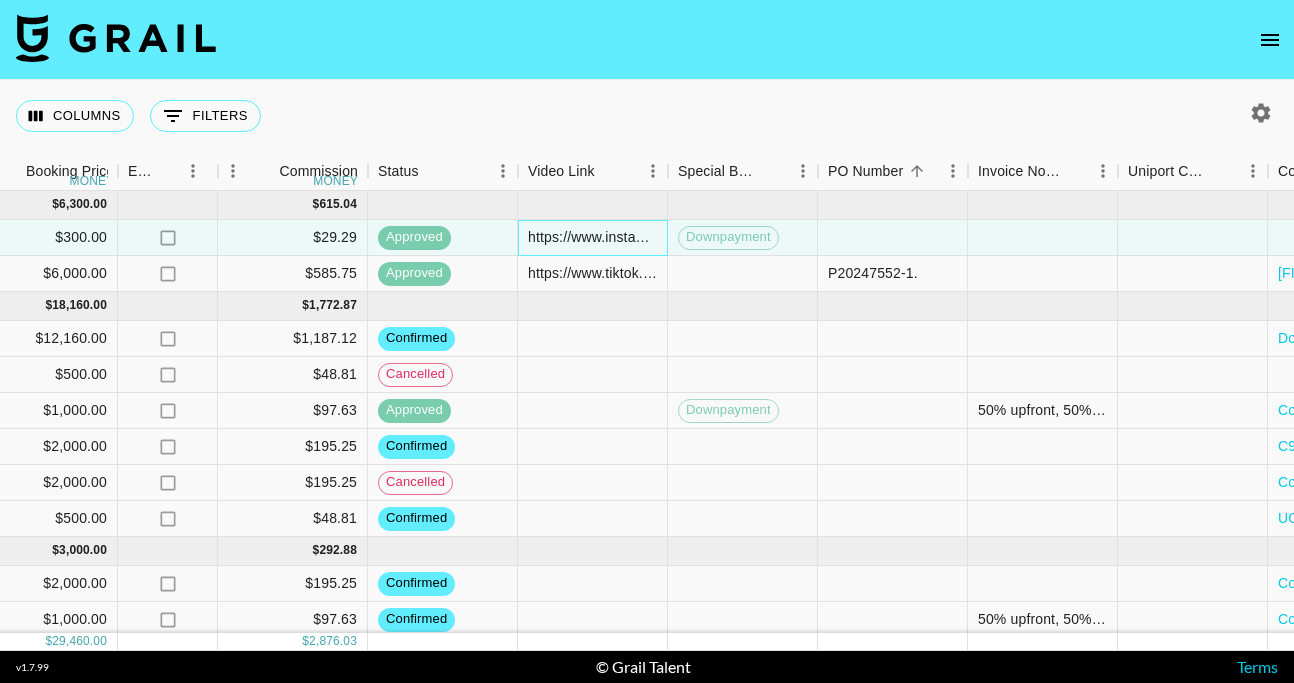 click on "https://www.instagram.com/stories/isabel.sepanic/3691153901793414849?utm_source=ig_story_item_share&igsh=bmlvaWdsYWZxNGFh" at bounding box center [592, 237] 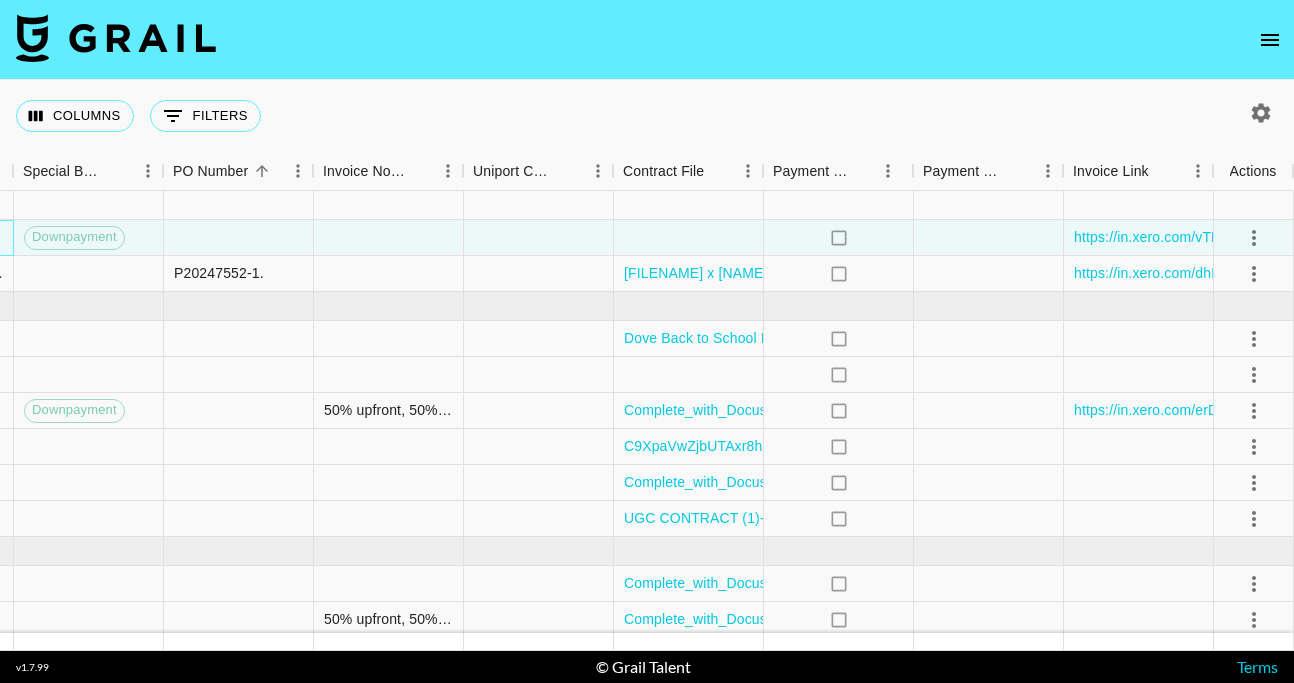 scroll, scrollTop: 0, scrollLeft: 2026, axis: horizontal 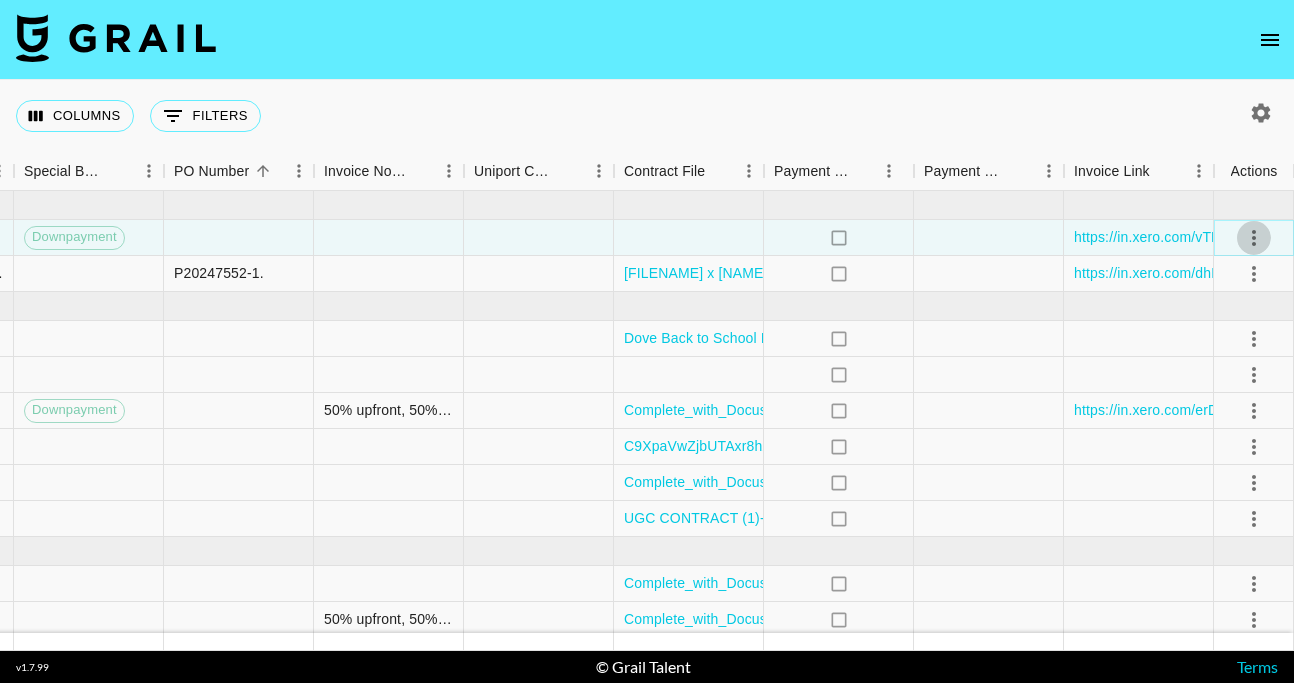 click 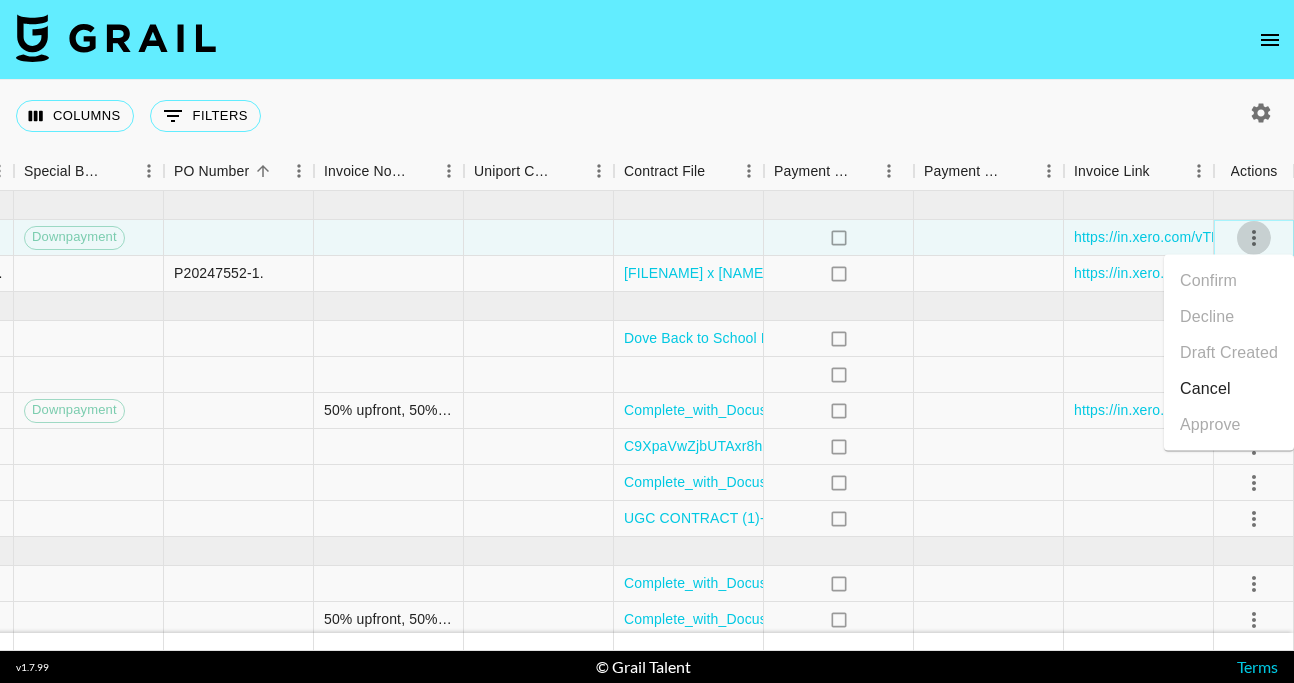click 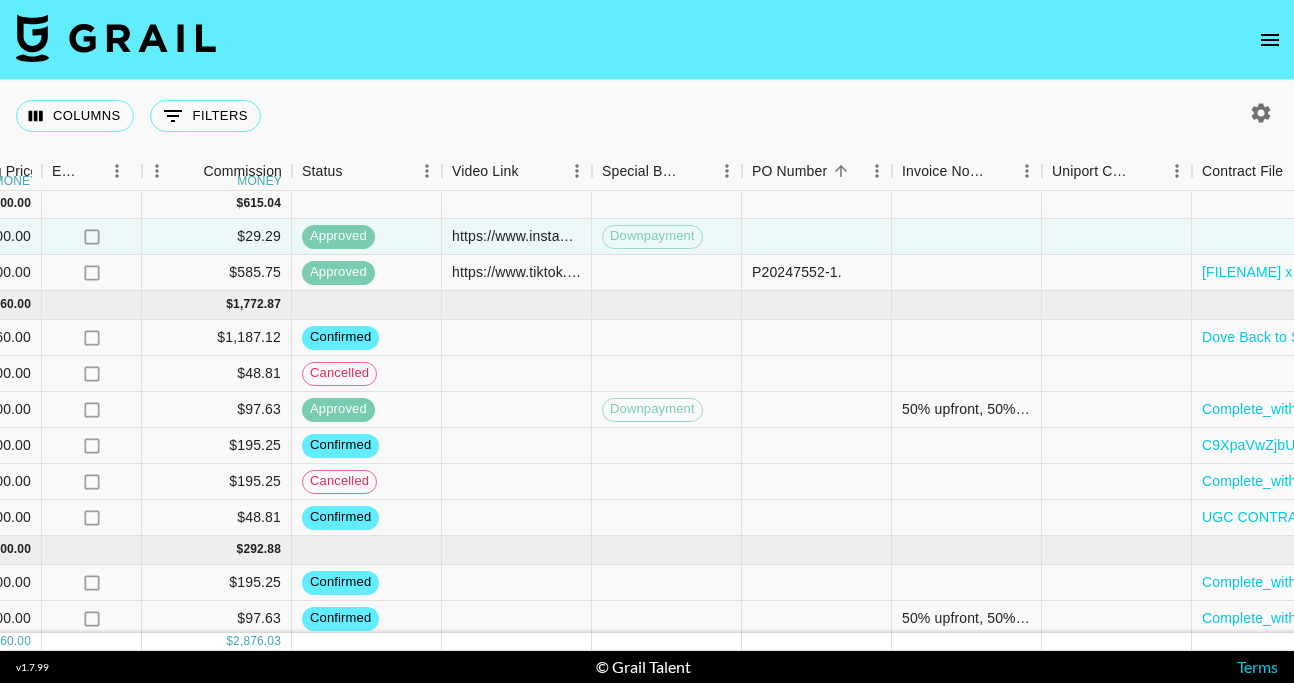 scroll, scrollTop: 1, scrollLeft: 1289, axis: both 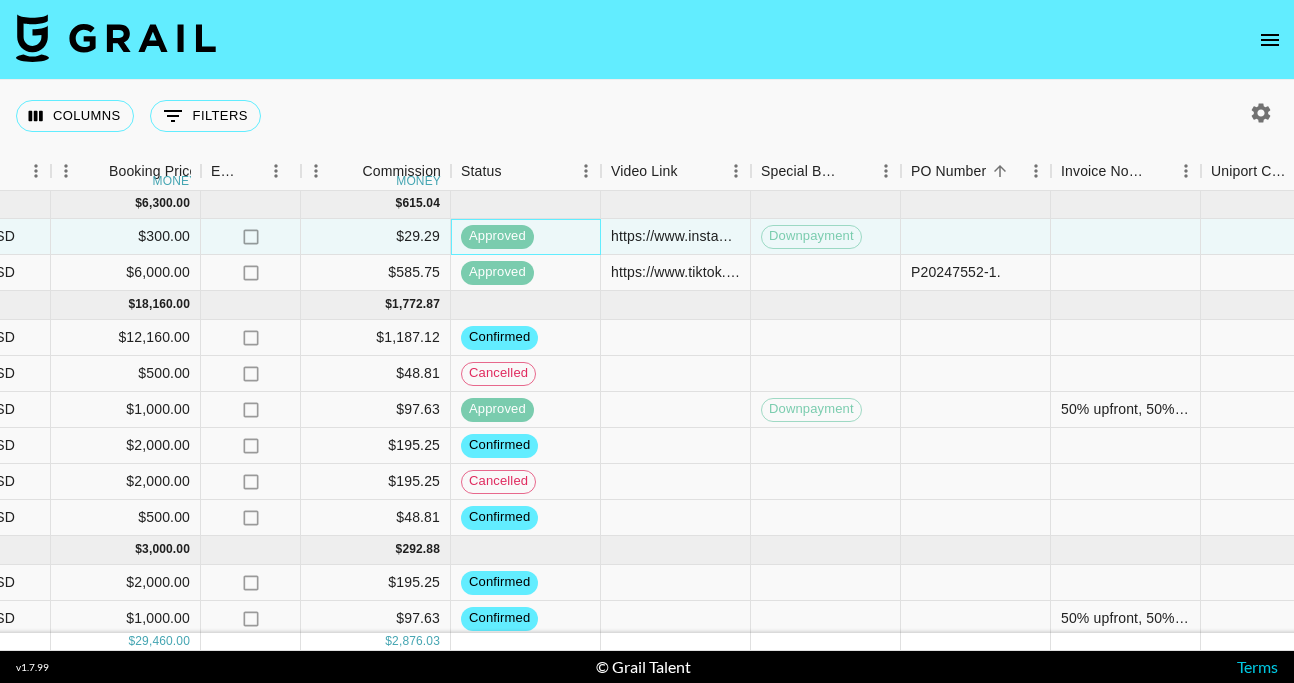 click on "approved" at bounding box center (497, 236) 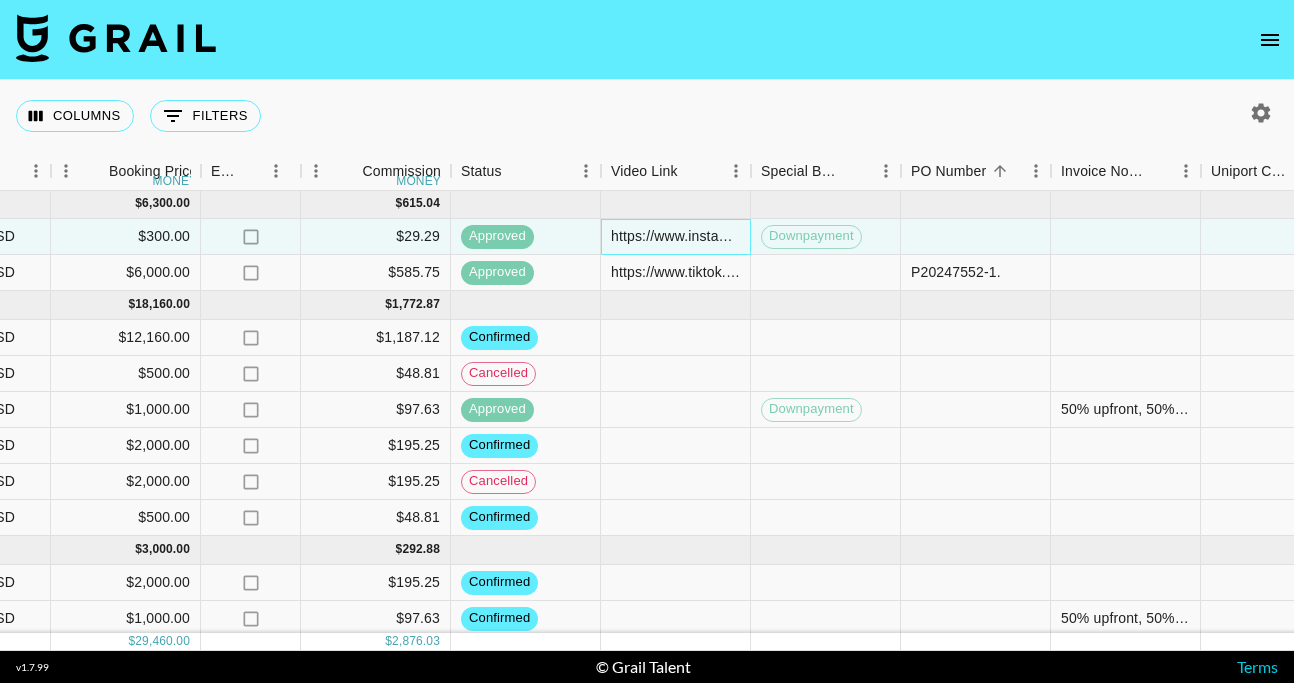 click on "https://www.instagram.com/stories/isabel.sepanic/3691153901793414849?utm_source=ig_story_item_share&igsh=bmlvaWdsYWZxNGFh" at bounding box center [675, 236] 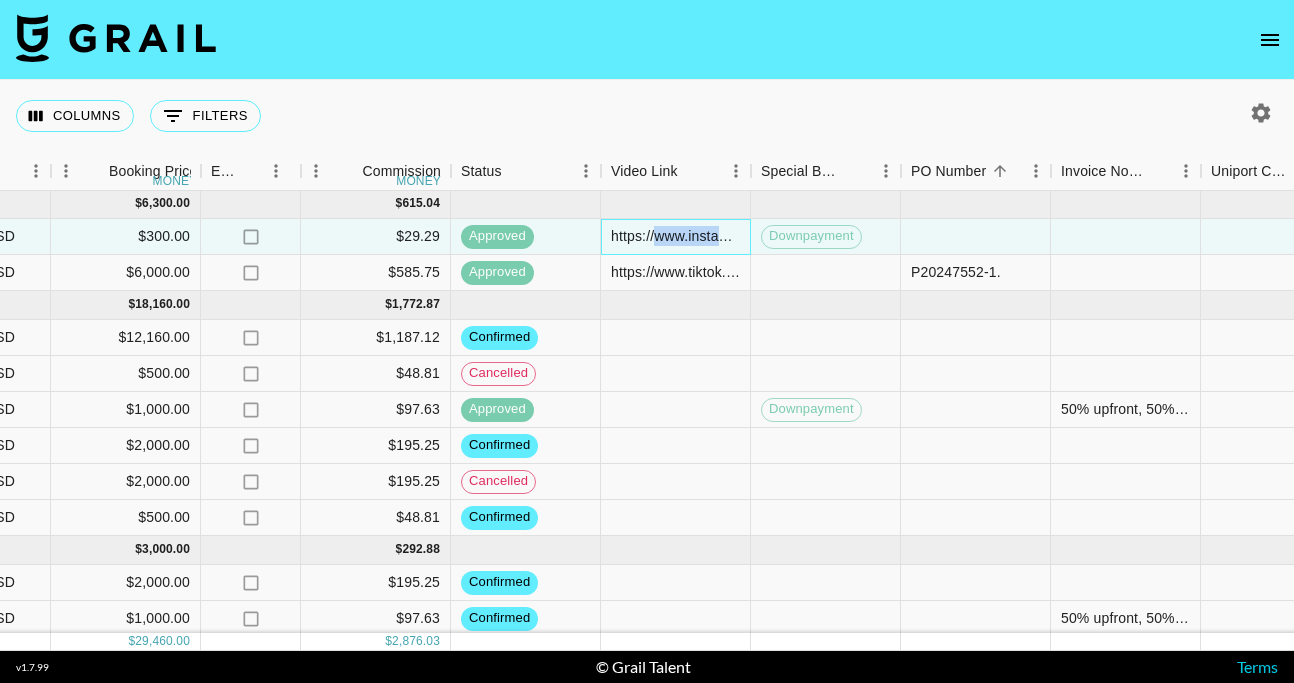 click on "https://www.instagram.com/stories/isabel.sepanic/3691153901793414849?utm_source=ig_story_item_share&igsh=bmlvaWdsYWZxNGFh" at bounding box center [675, 236] 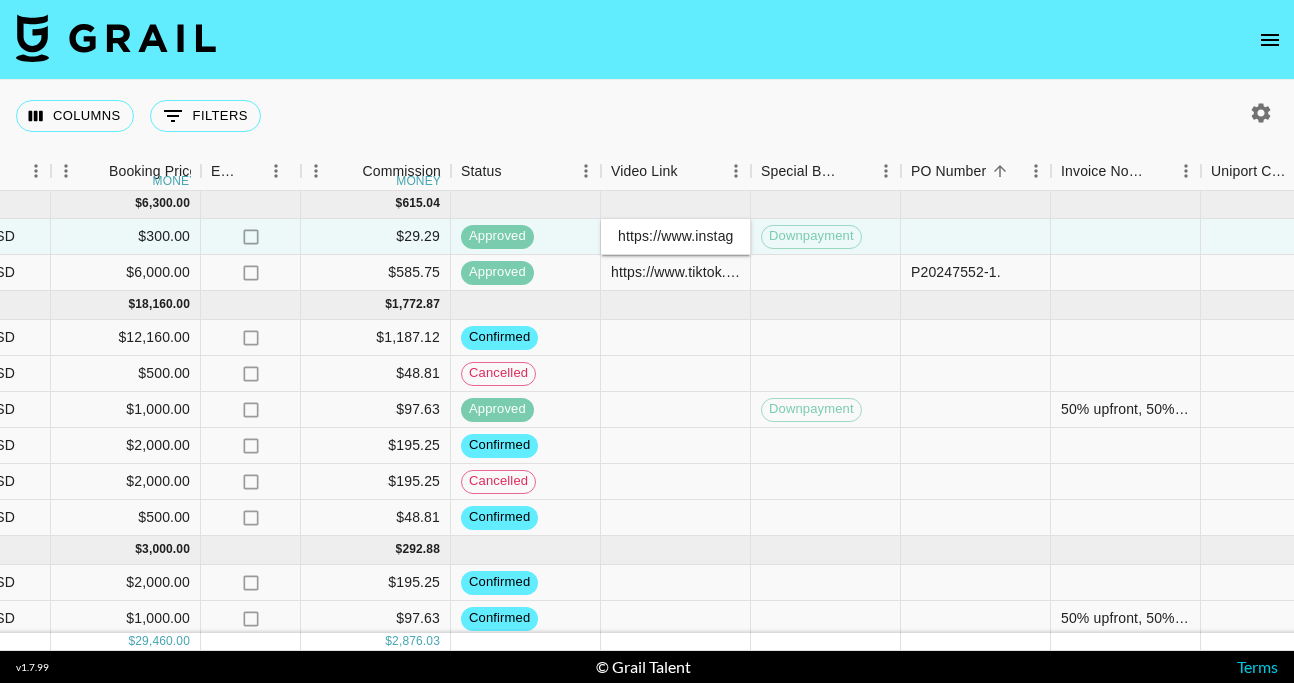 scroll, scrollTop: 0, scrollLeft: 760, axis: horizontal 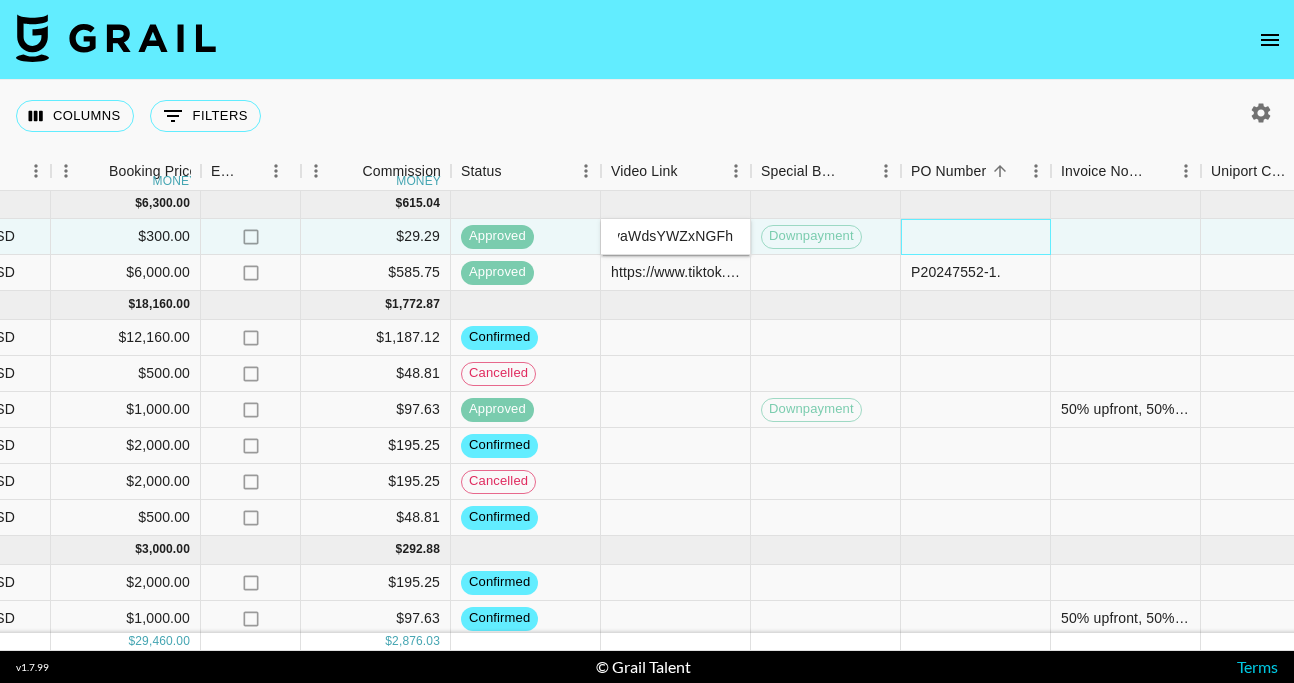 click at bounding box center [976, 237] 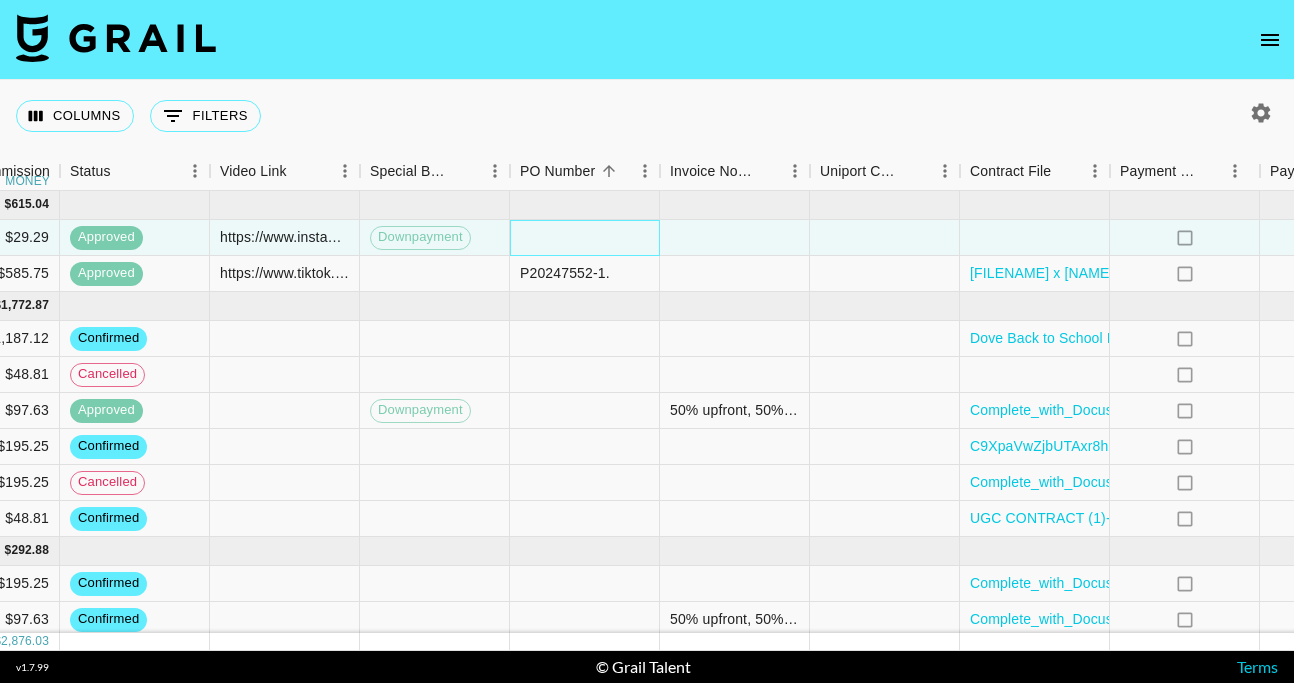 scroll, scrollTop: 0, scrollLeft: 1698, axis: horizontal 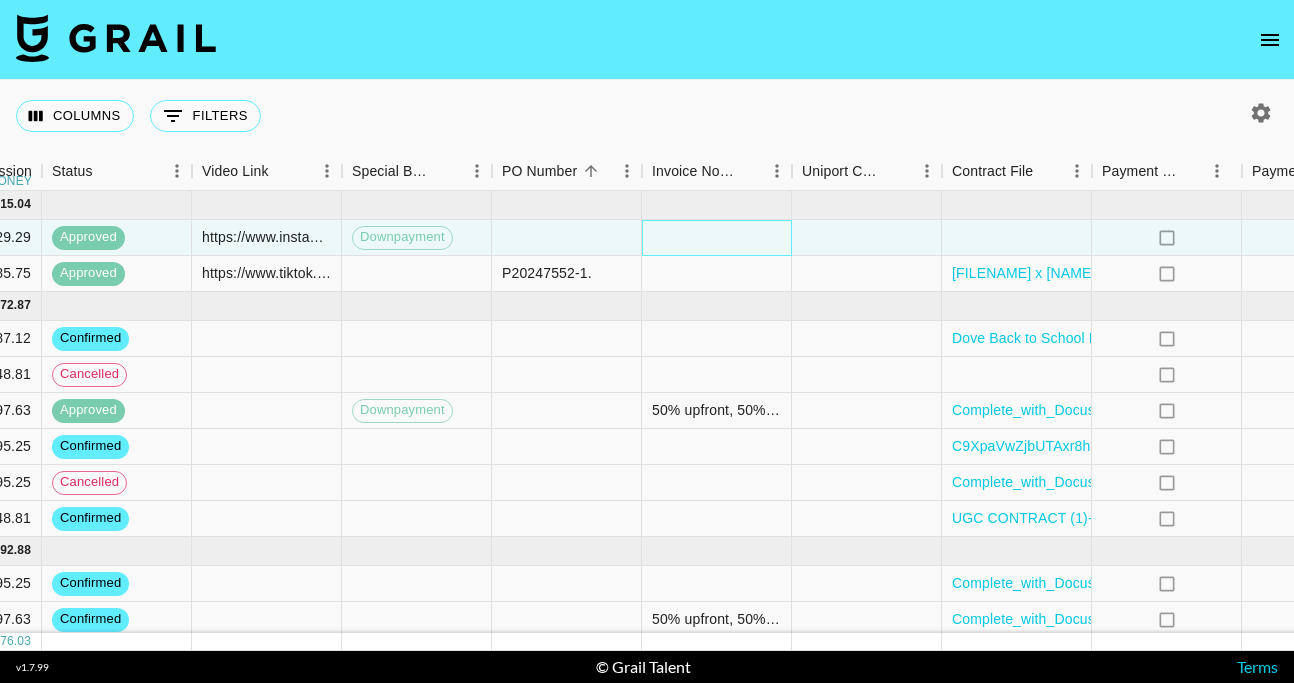 click at bounding box center (717, 238) 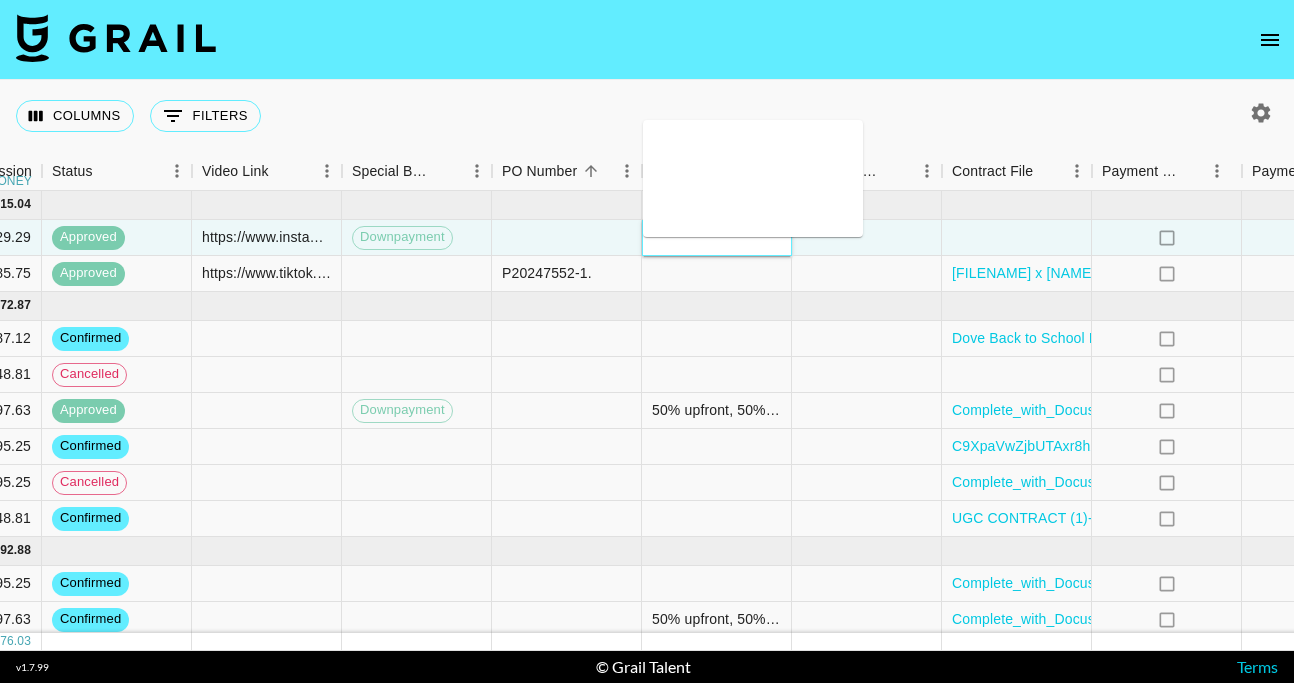 click at bounding box center (717, 238) 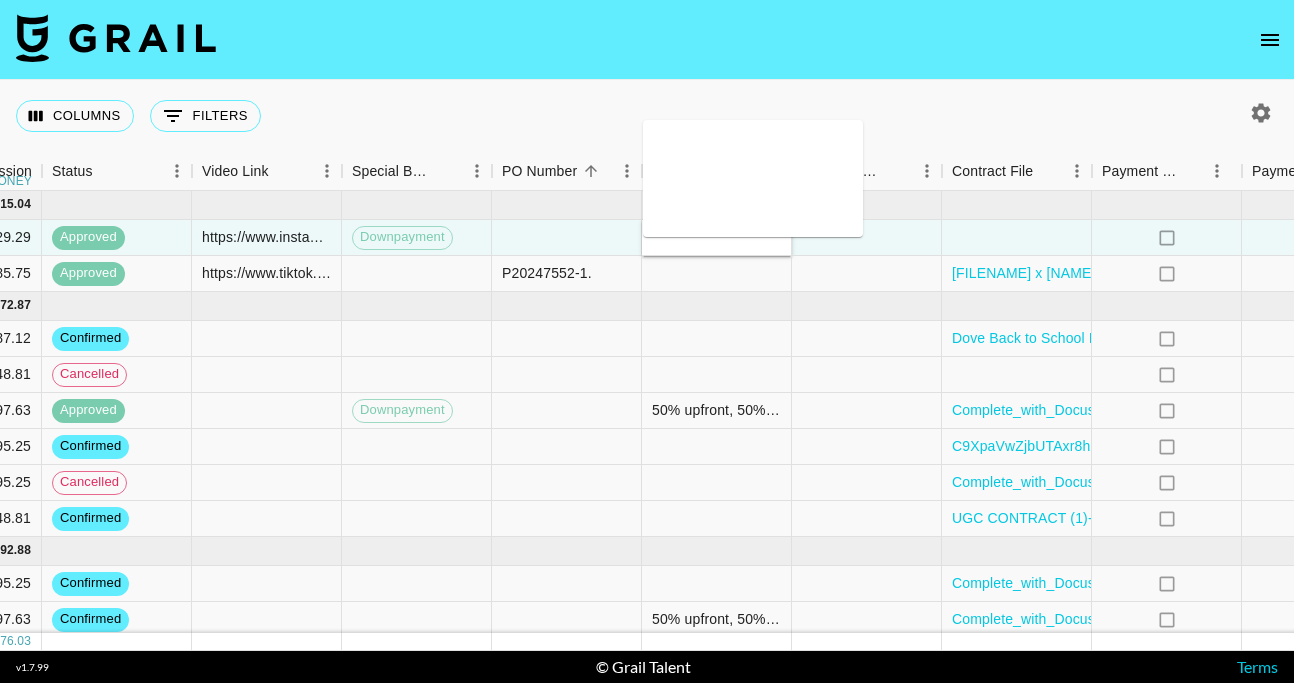 click at bounding box center [753, 178] 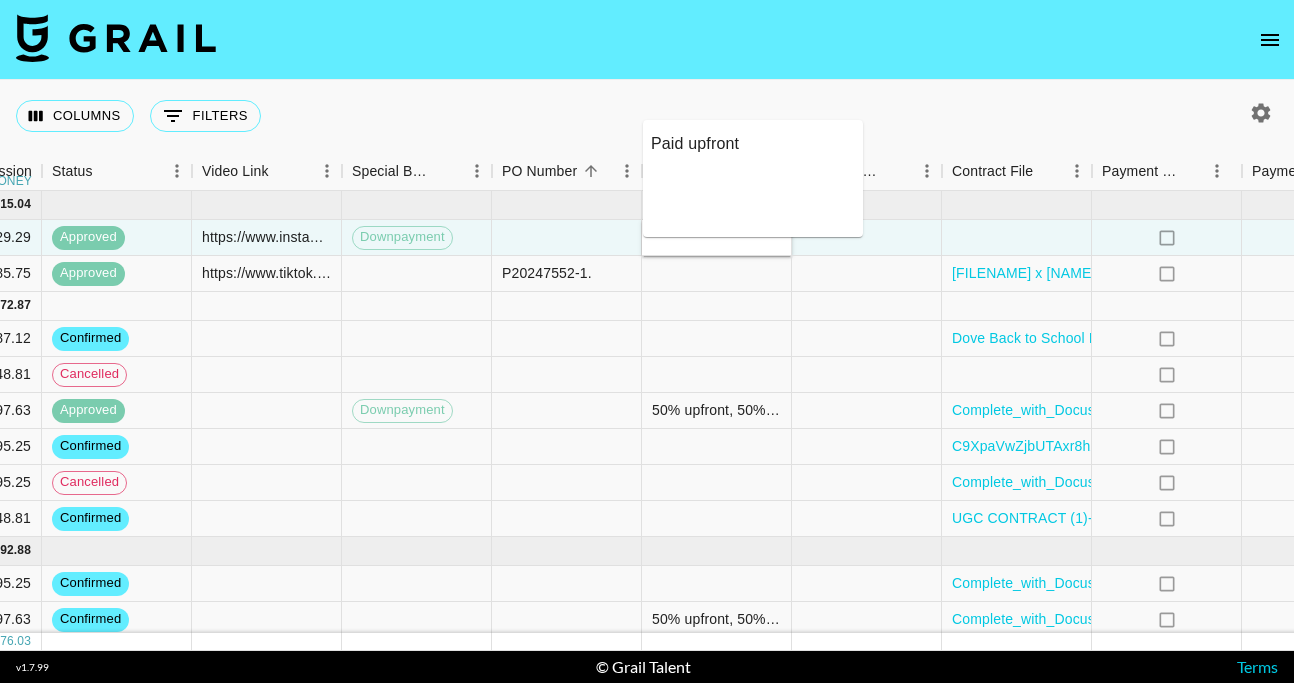 type on "Paid upfront" 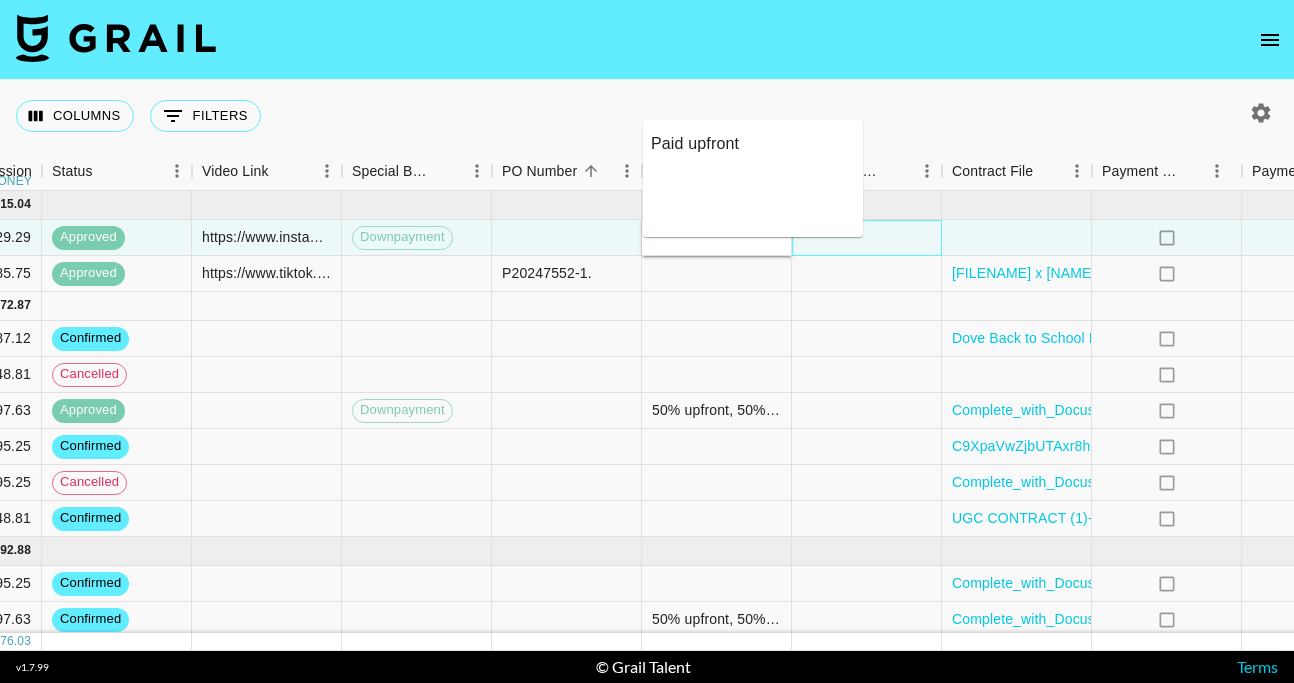 click at bounding box center (867, 238) 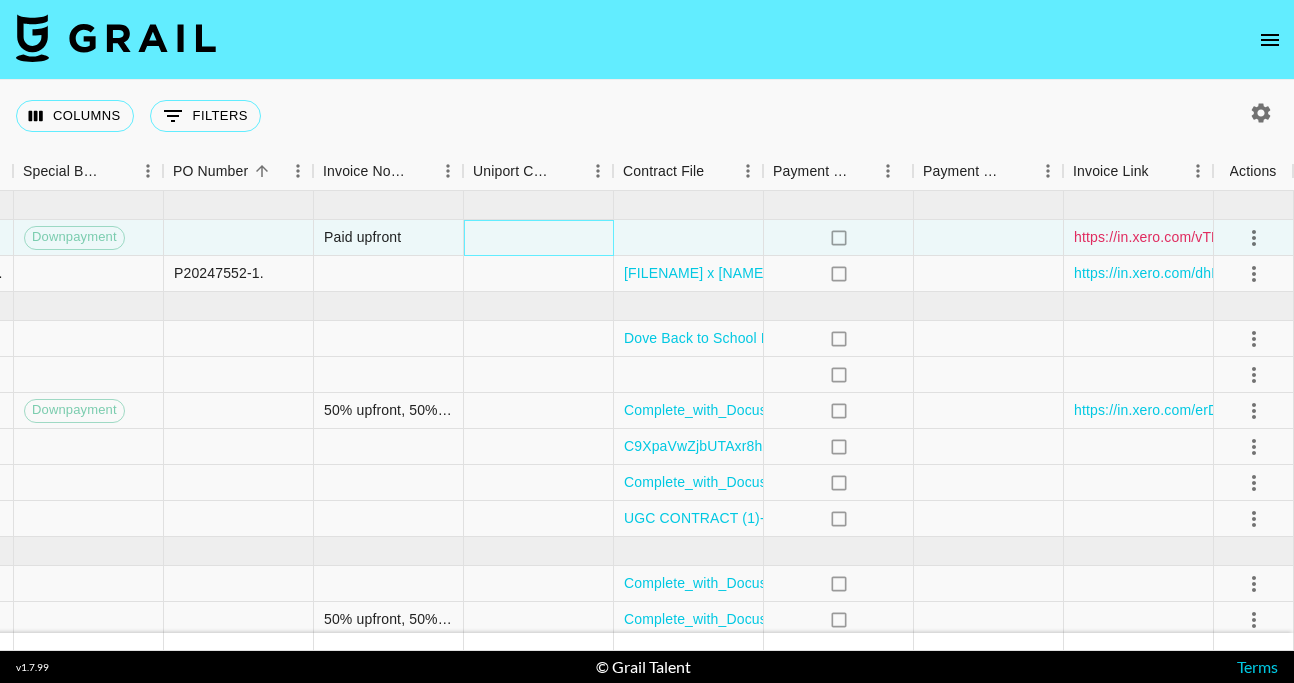 scroll, scrollTop: 0, scrollLeft: 2026, axis: horizontal 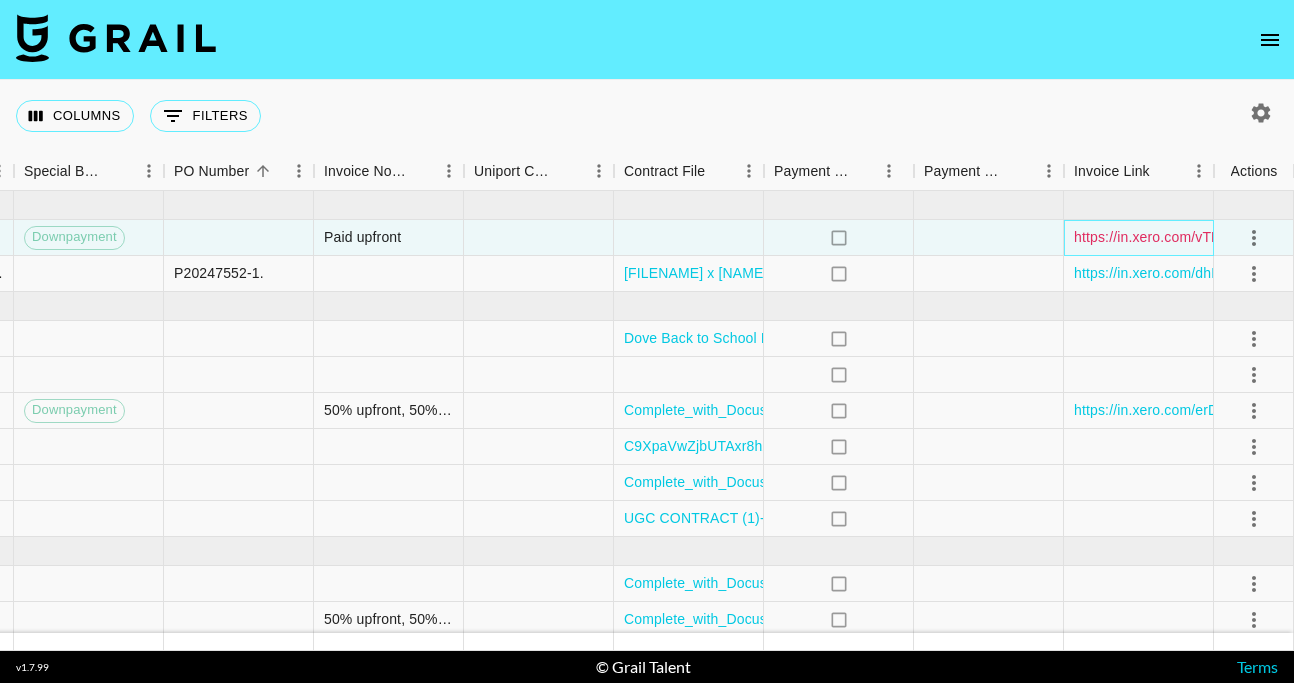 click on "https://in.xero.com/vTPuDKxIZnmxx97Nnij2mVRUskFk5ZCiTTRLtMpv" at bounding box center (1296, 237) 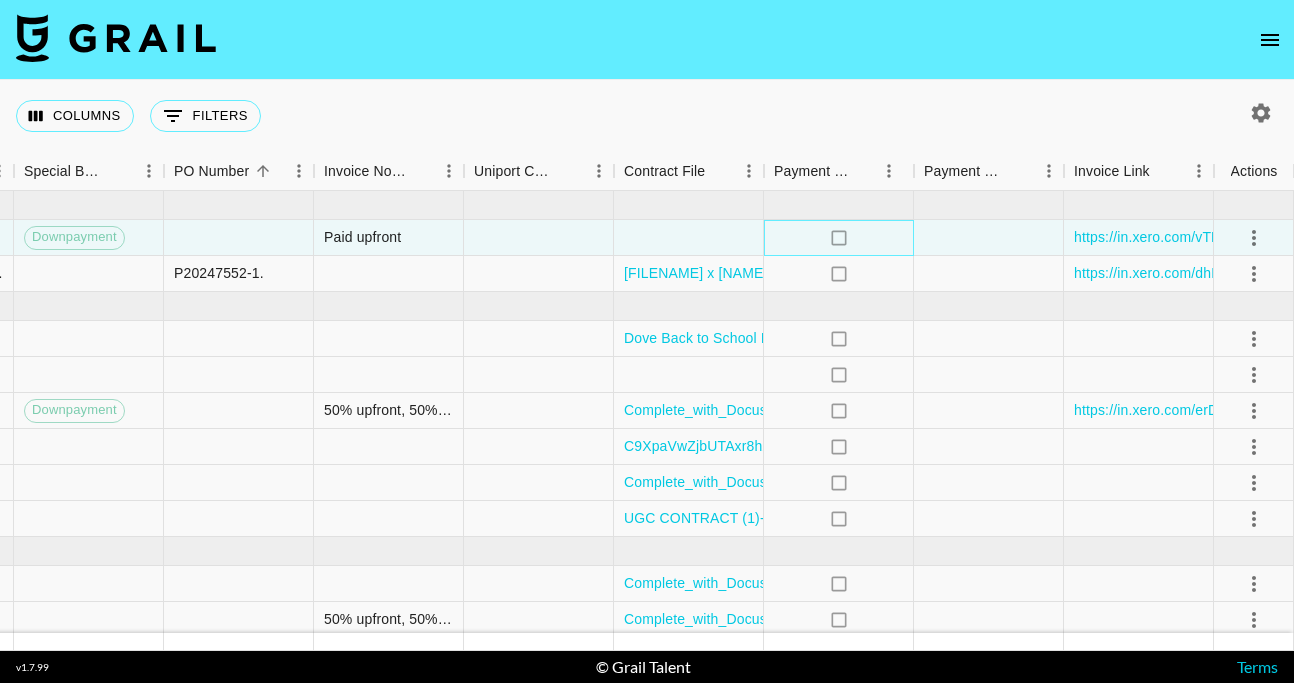 click on "no" 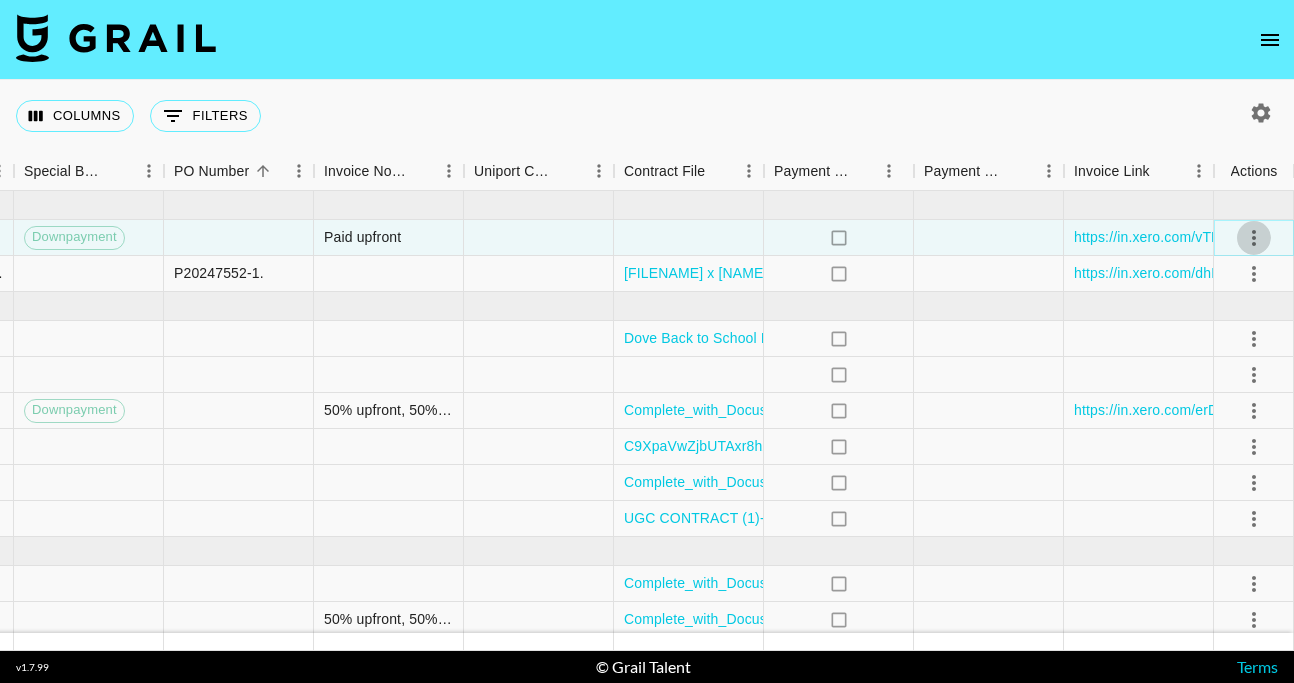 click 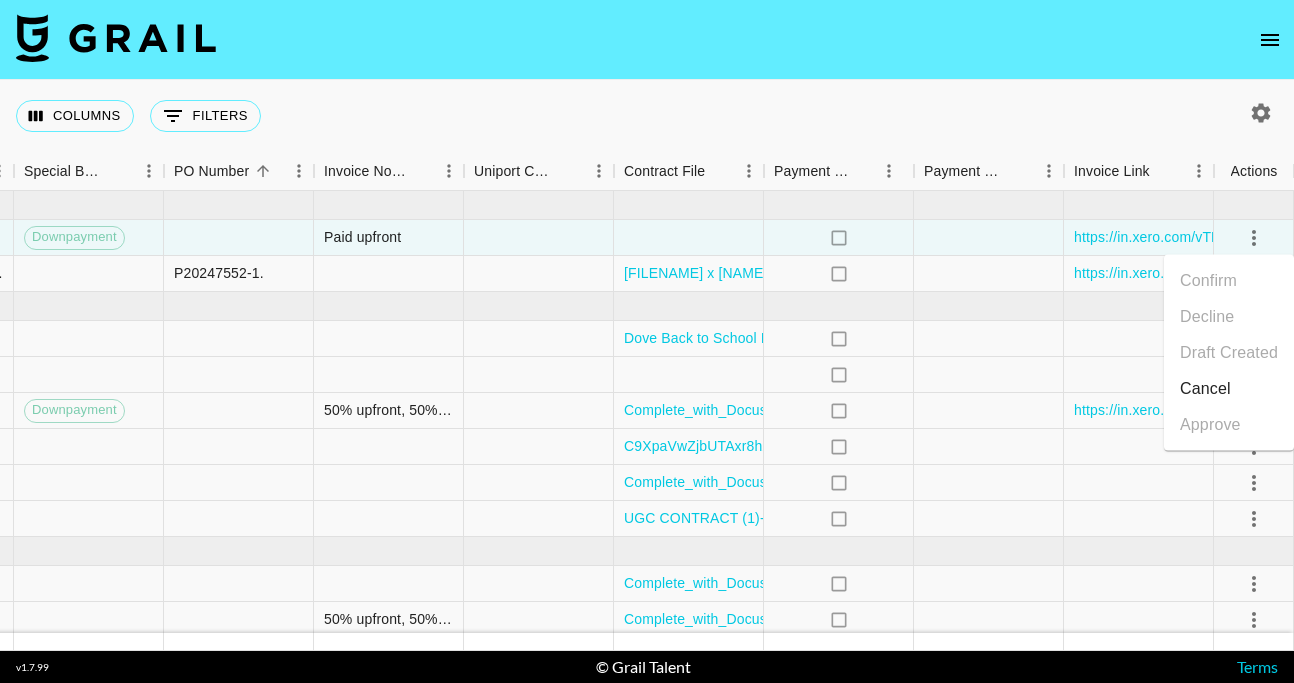 click on "Columns 0 Filters + Booking" at bounding box center (647, 116) 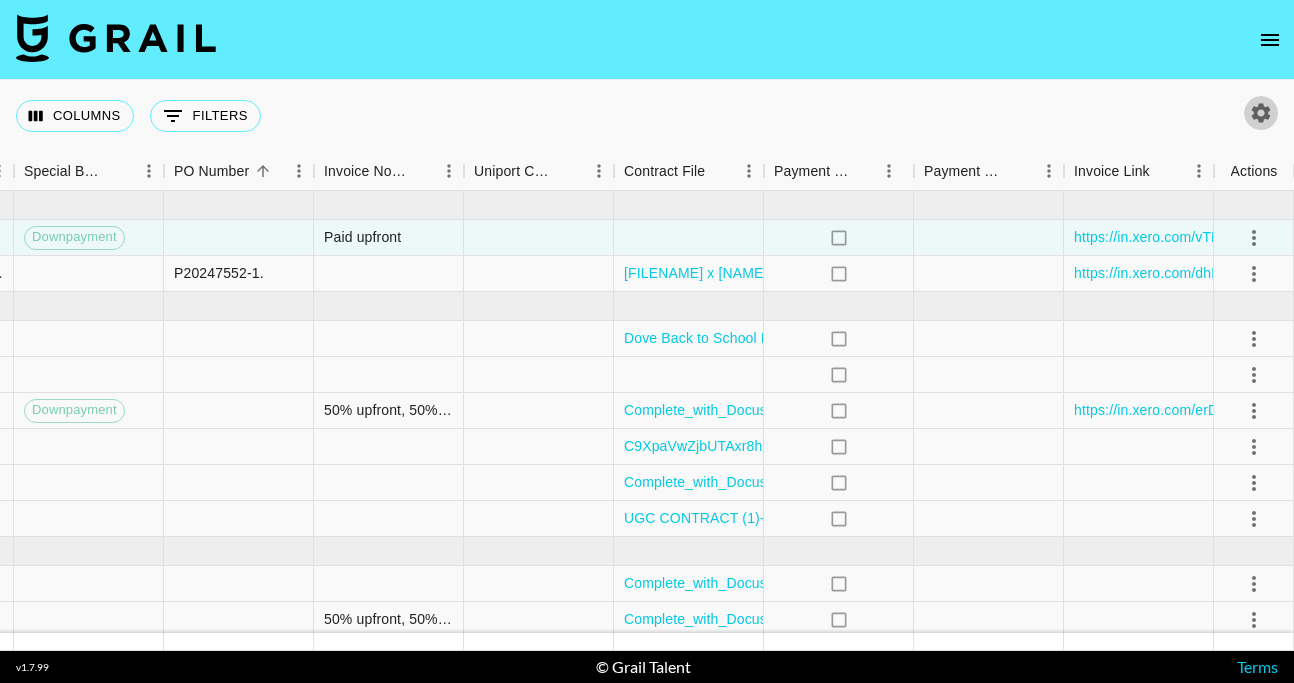 click 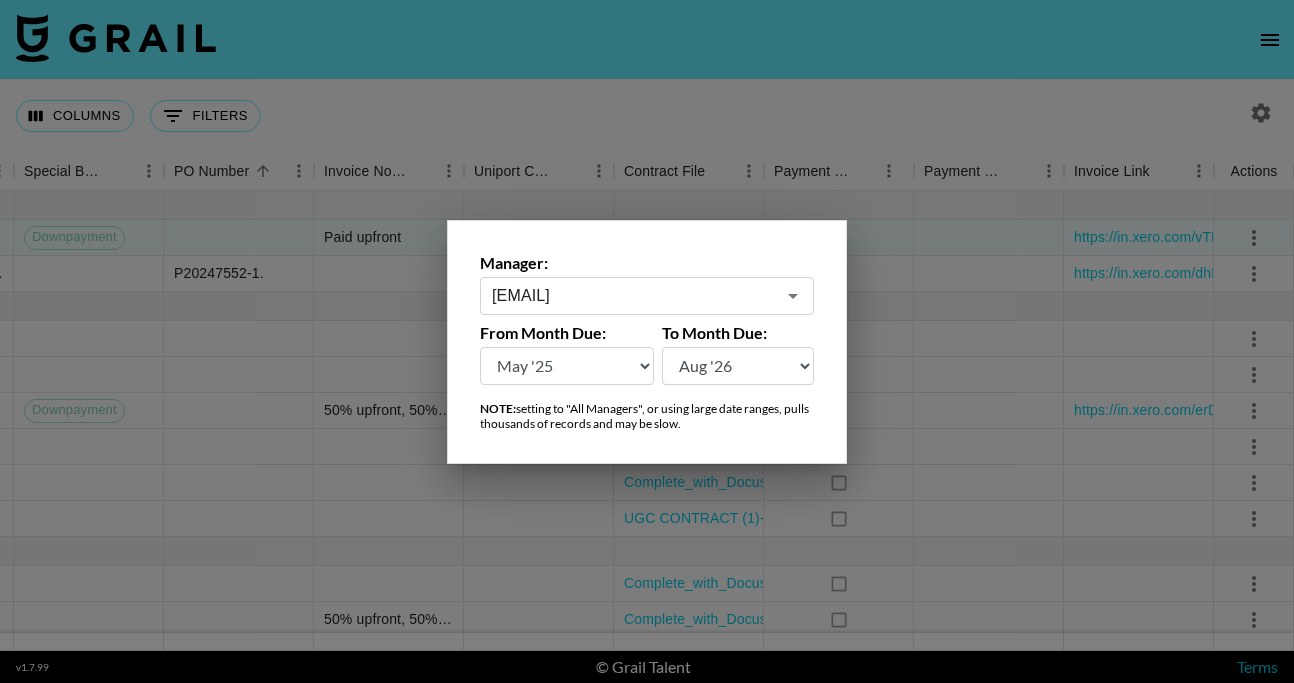 click at bounding box center [647, 341] 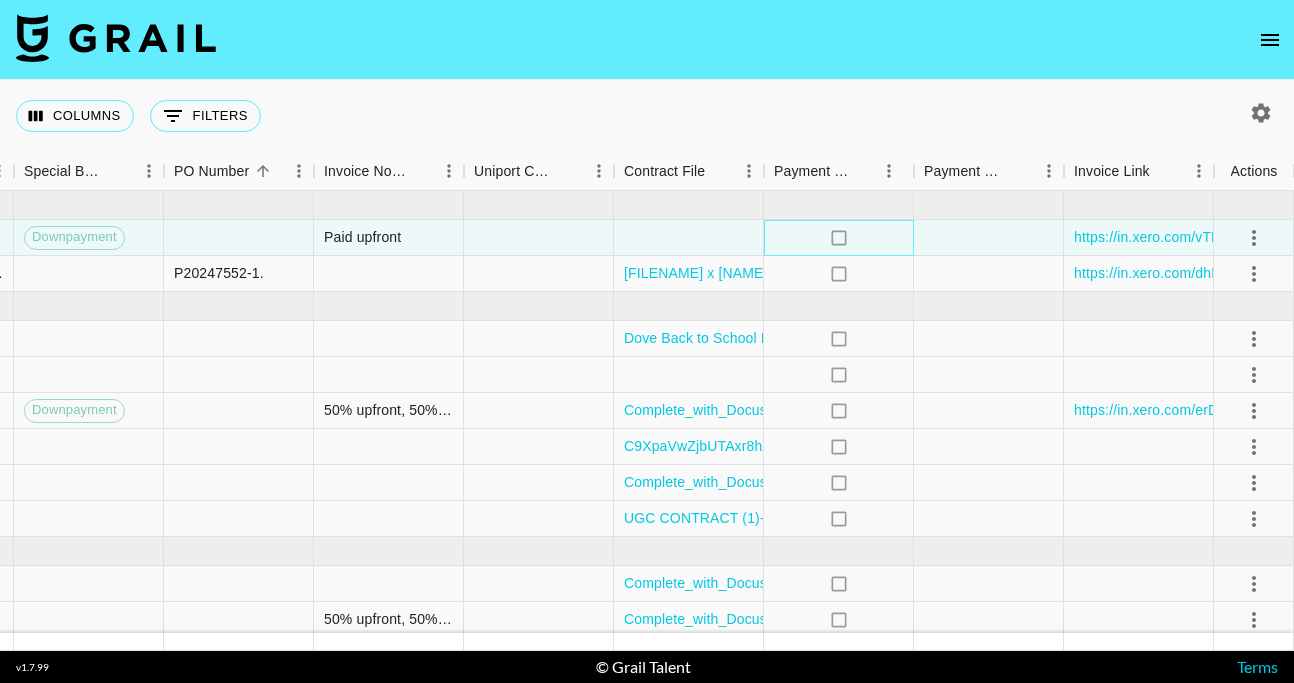 click on "no" 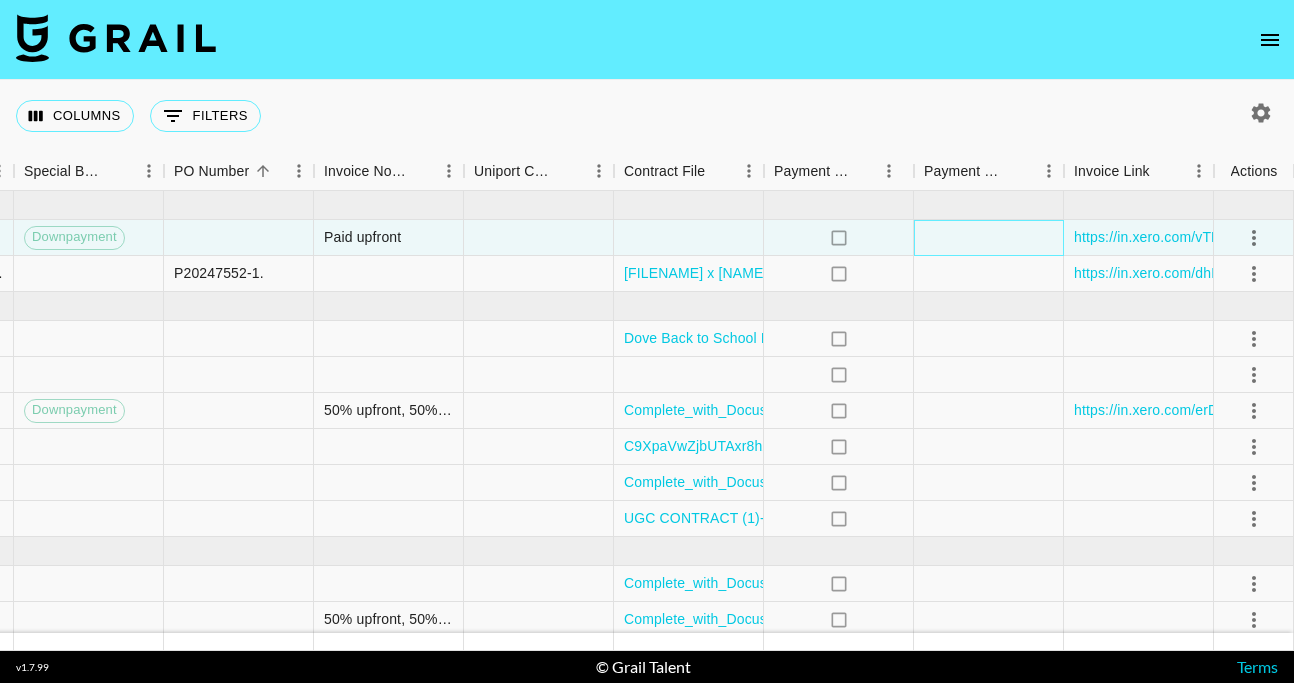 click at bounding box center [989, 238] 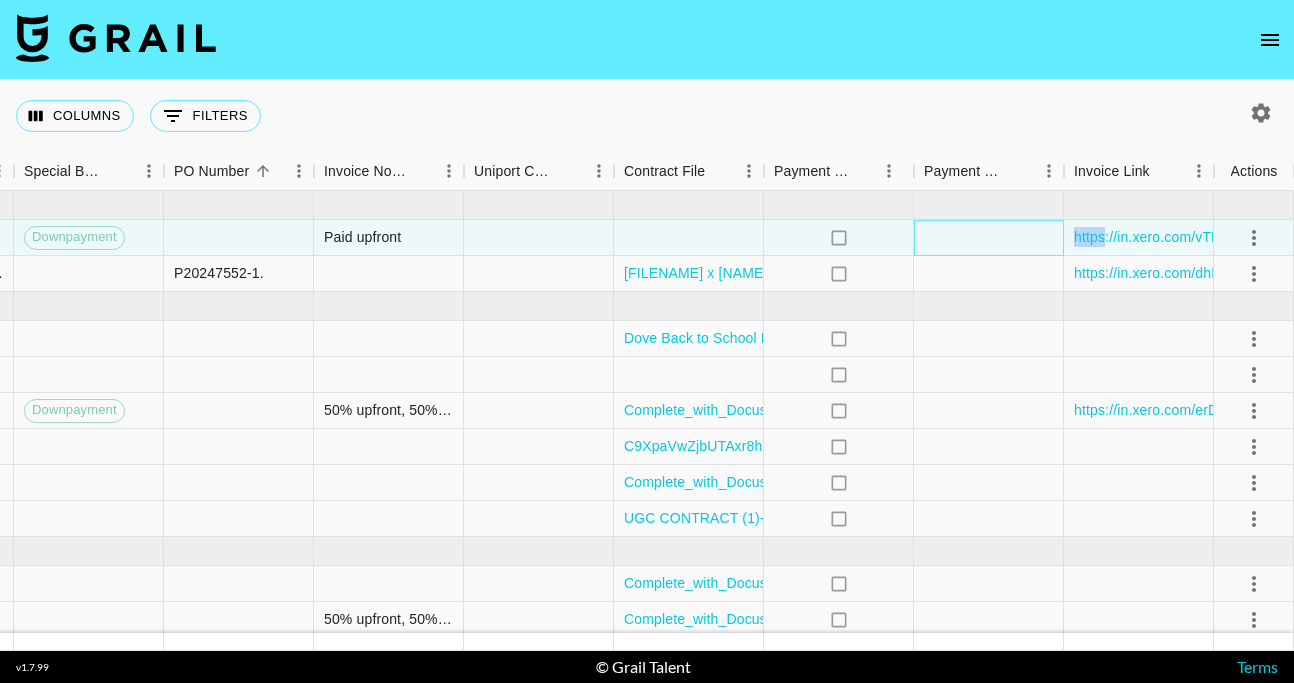 click at bounding box center (989, 238) 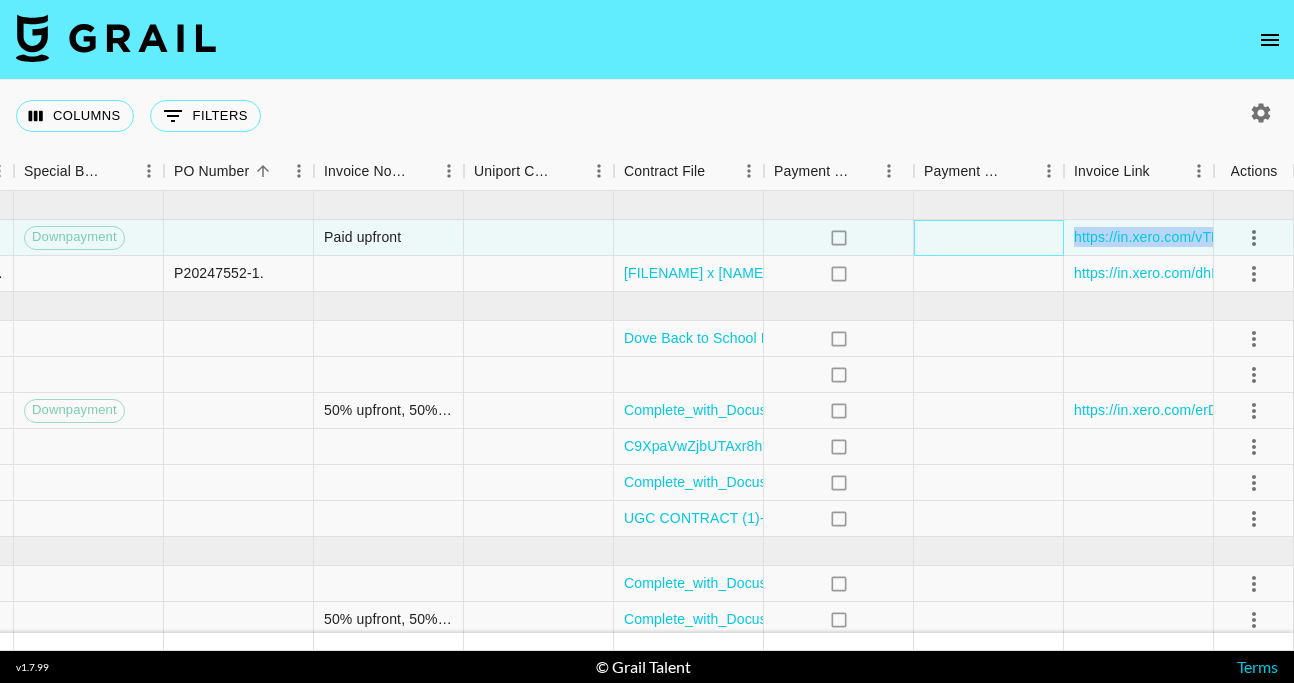 click at bounding box center [989, 238] 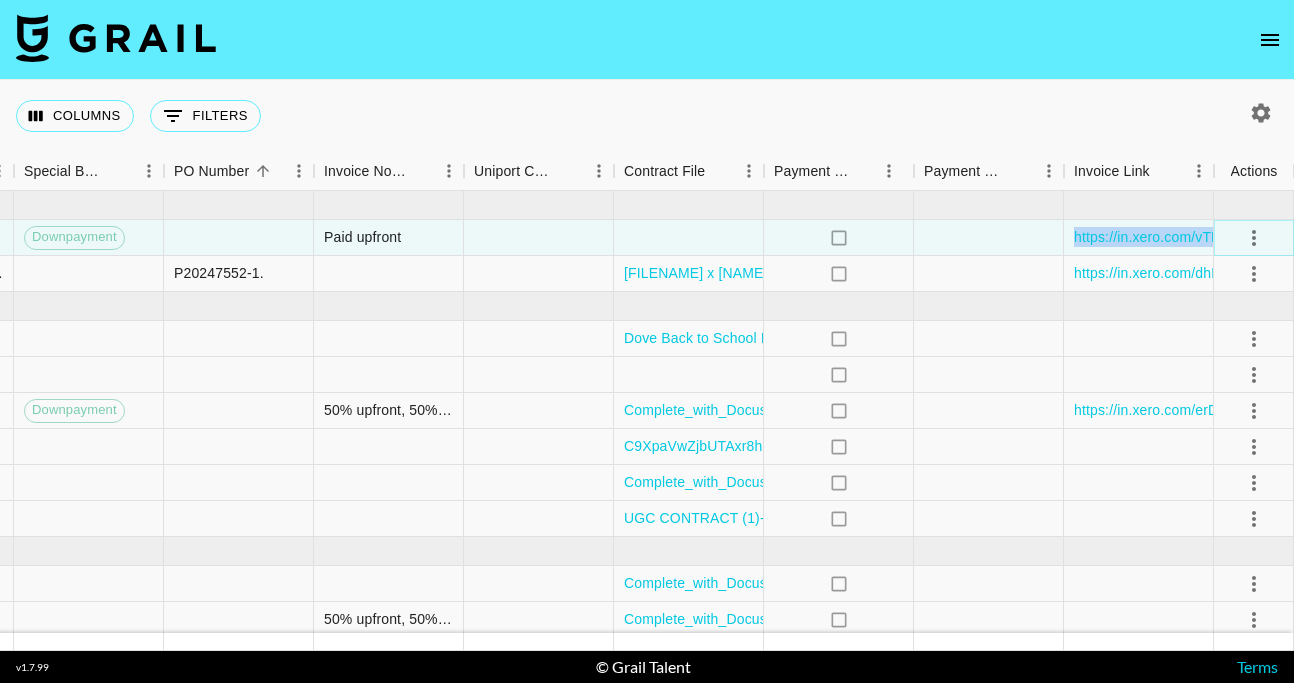 click 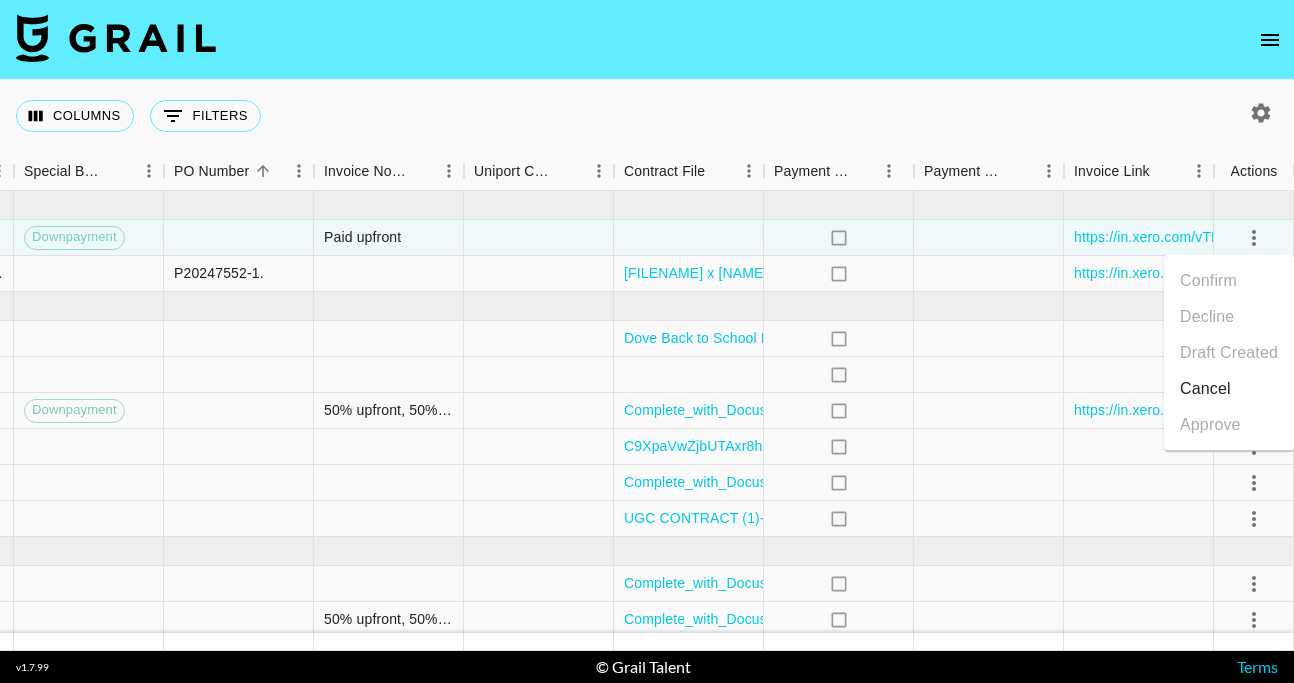 click on "Columns 0 Filters + Booking" at bounding box center [647, 116] 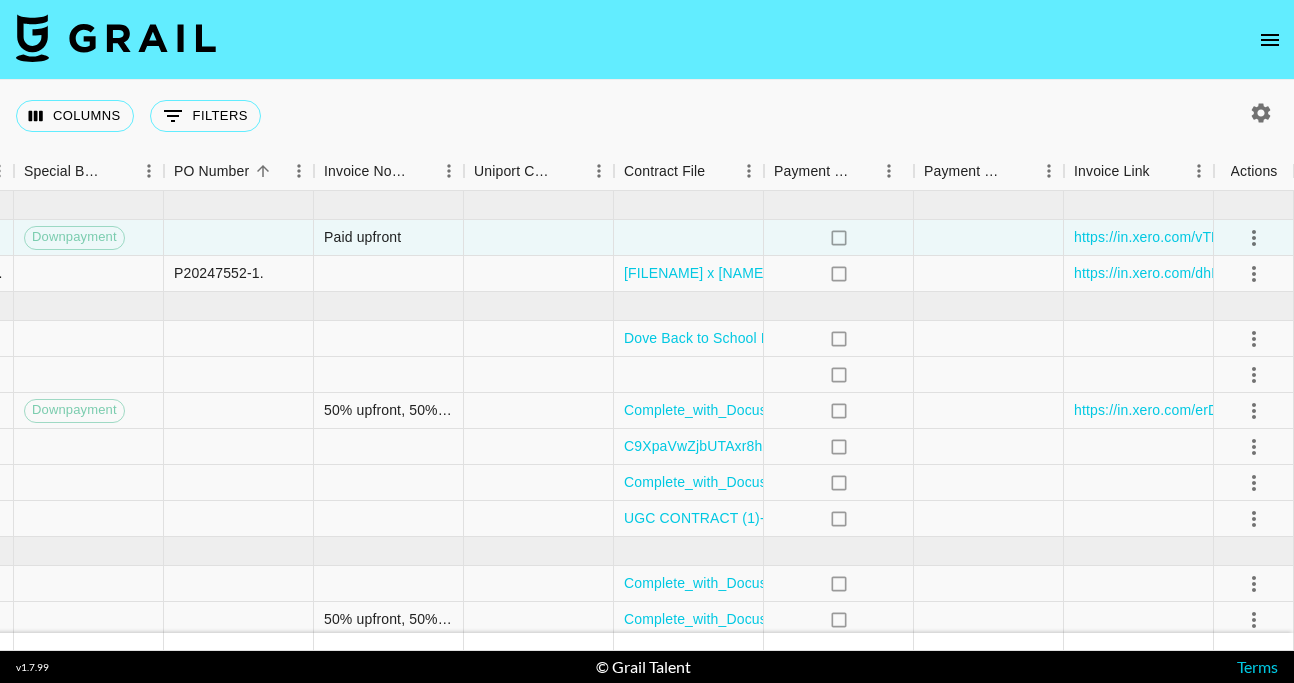 click on "Columns 0 Filters + Booking" at bounding box center [647, 116] 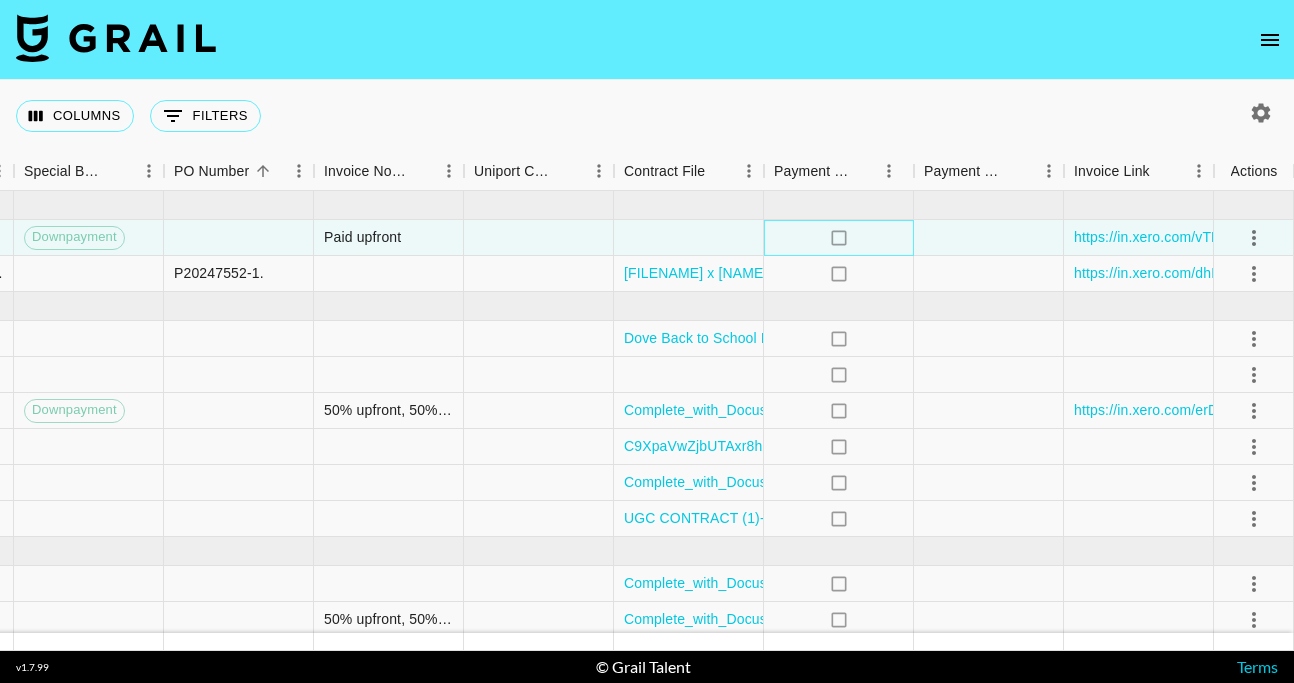 click on "no" 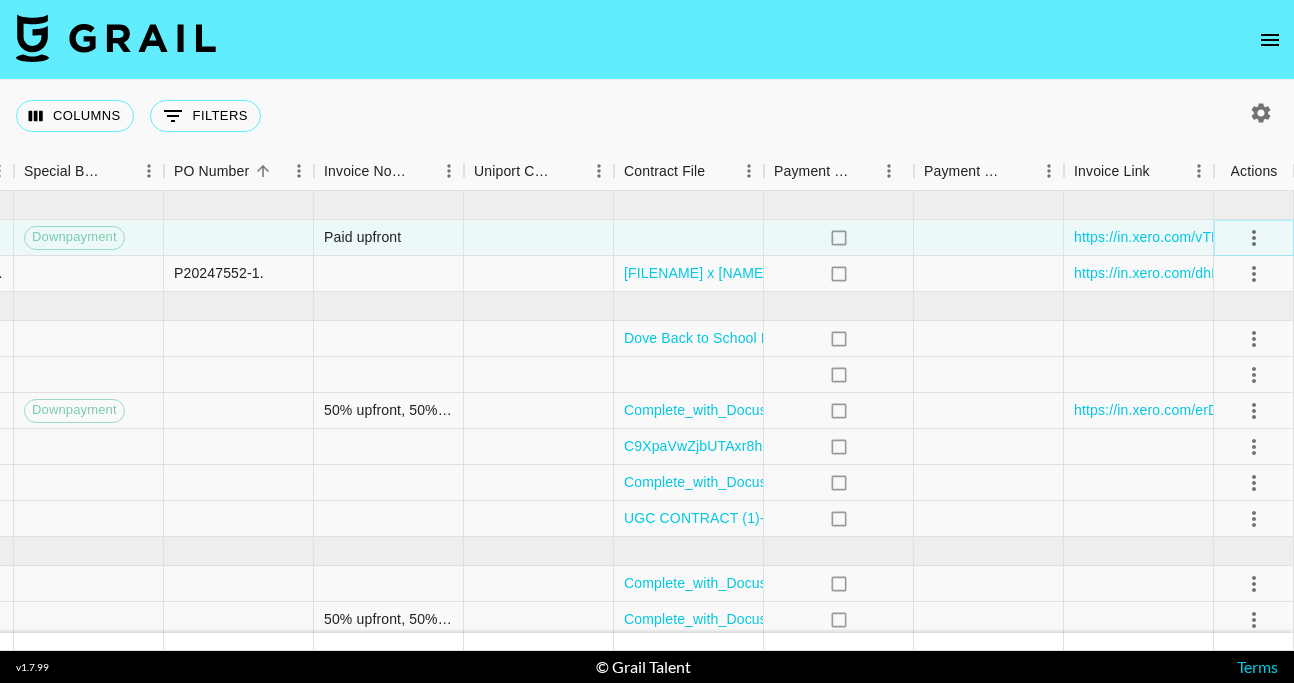click 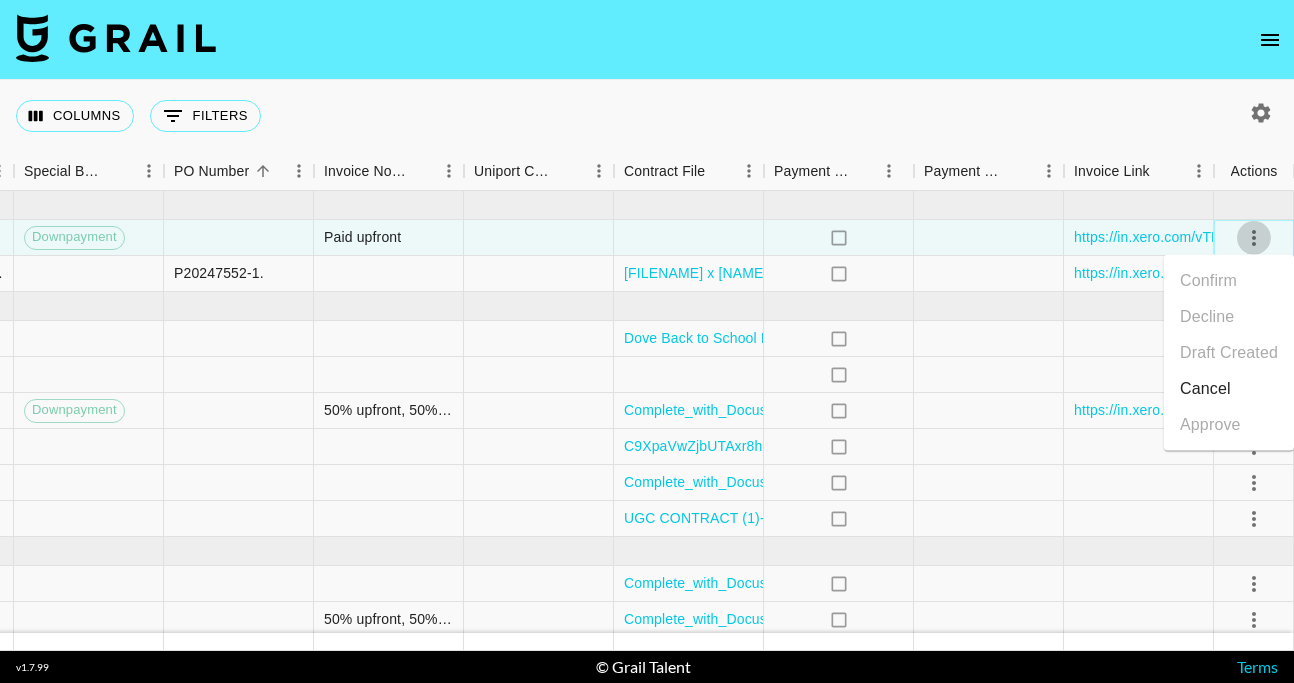 click 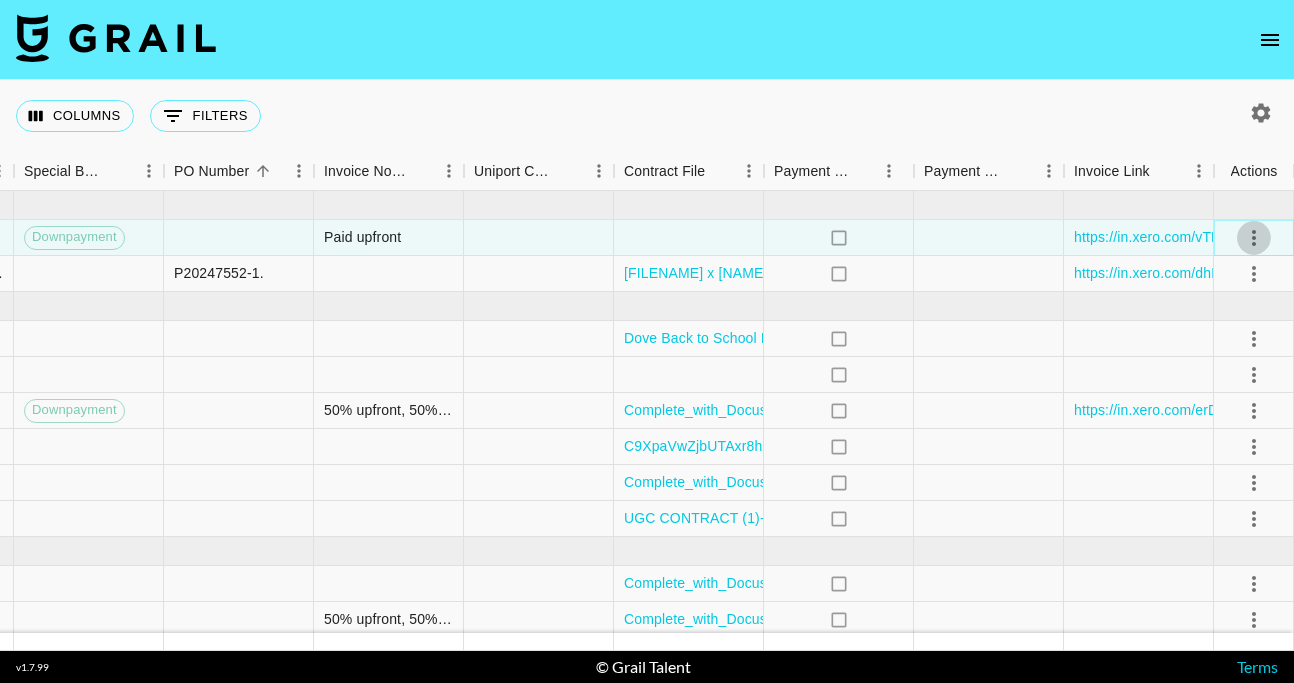 click 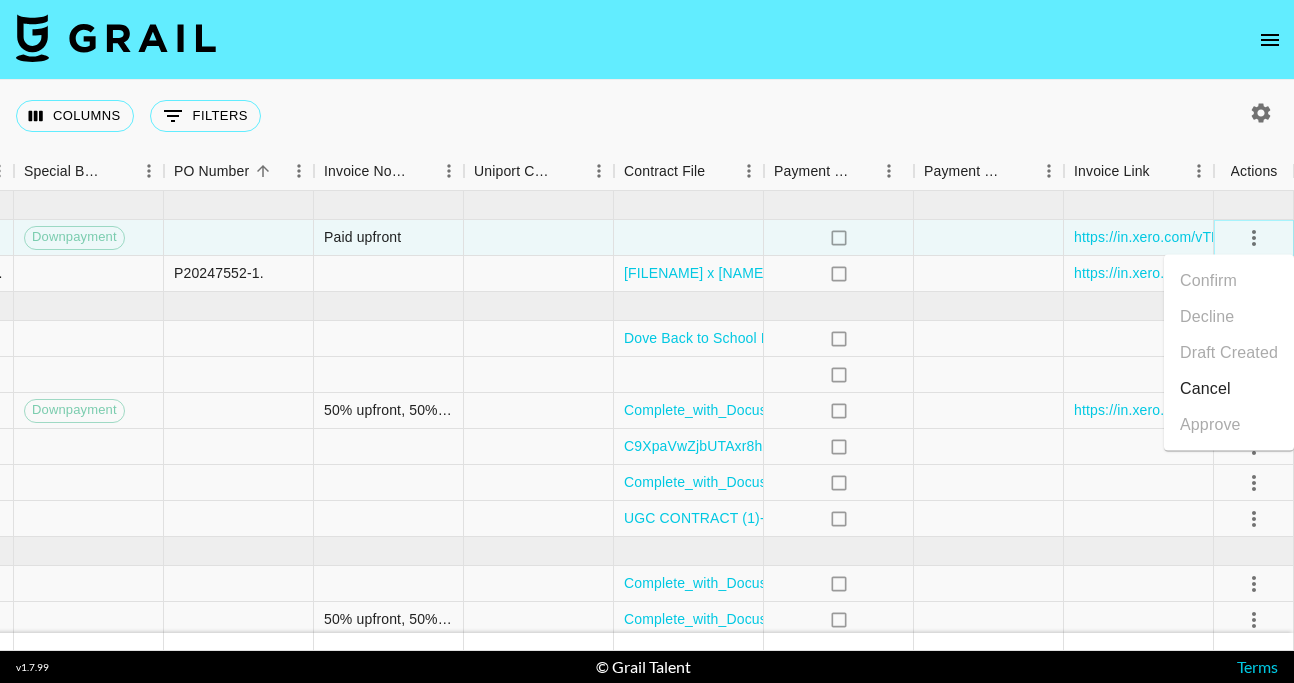 click 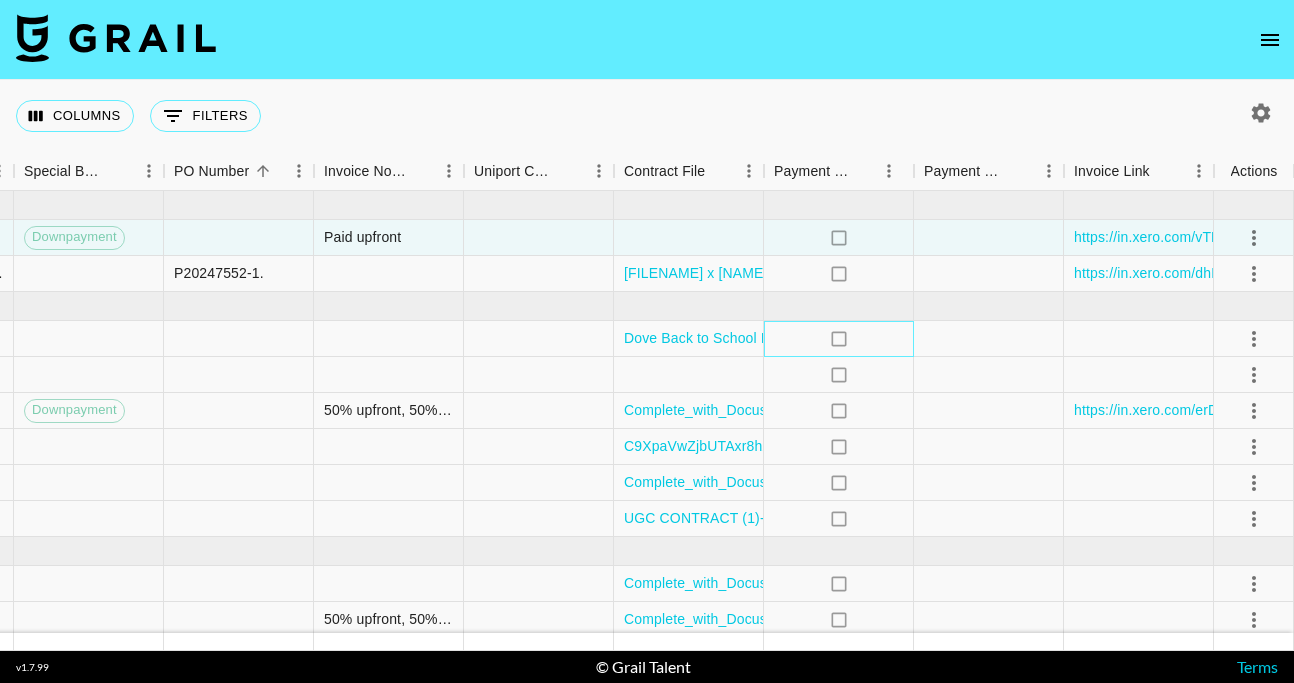 click on "no" 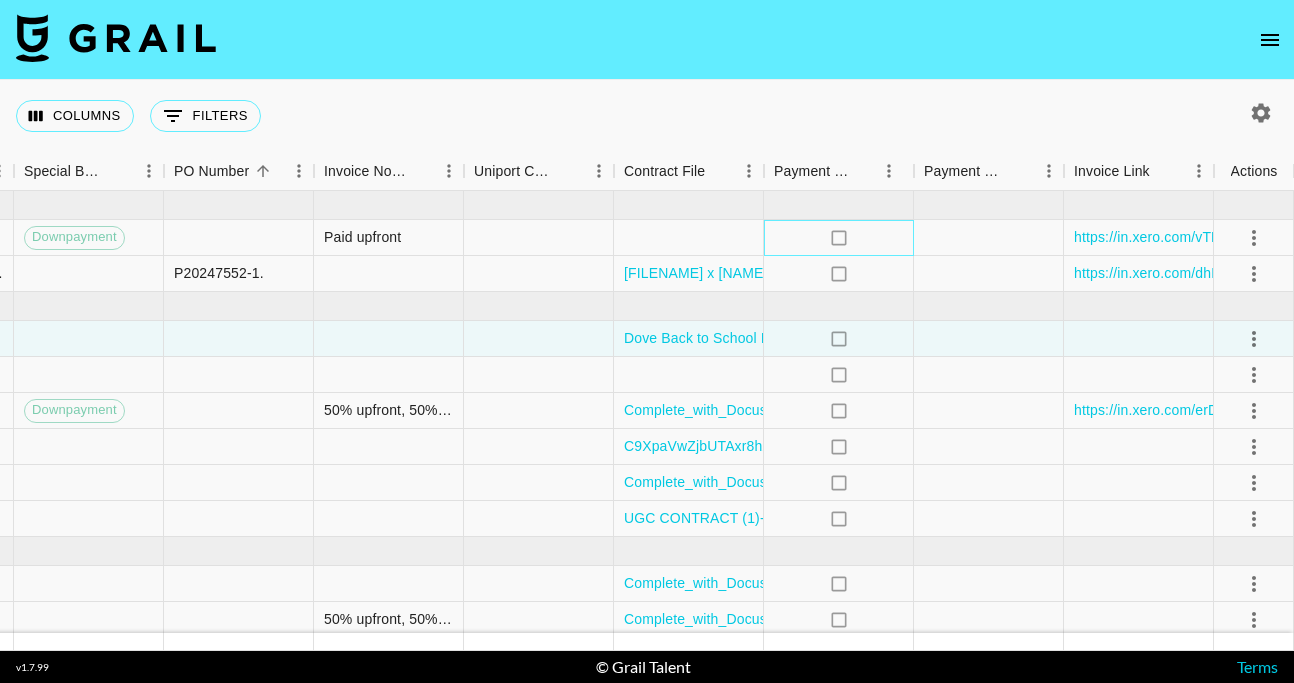 click on "no" 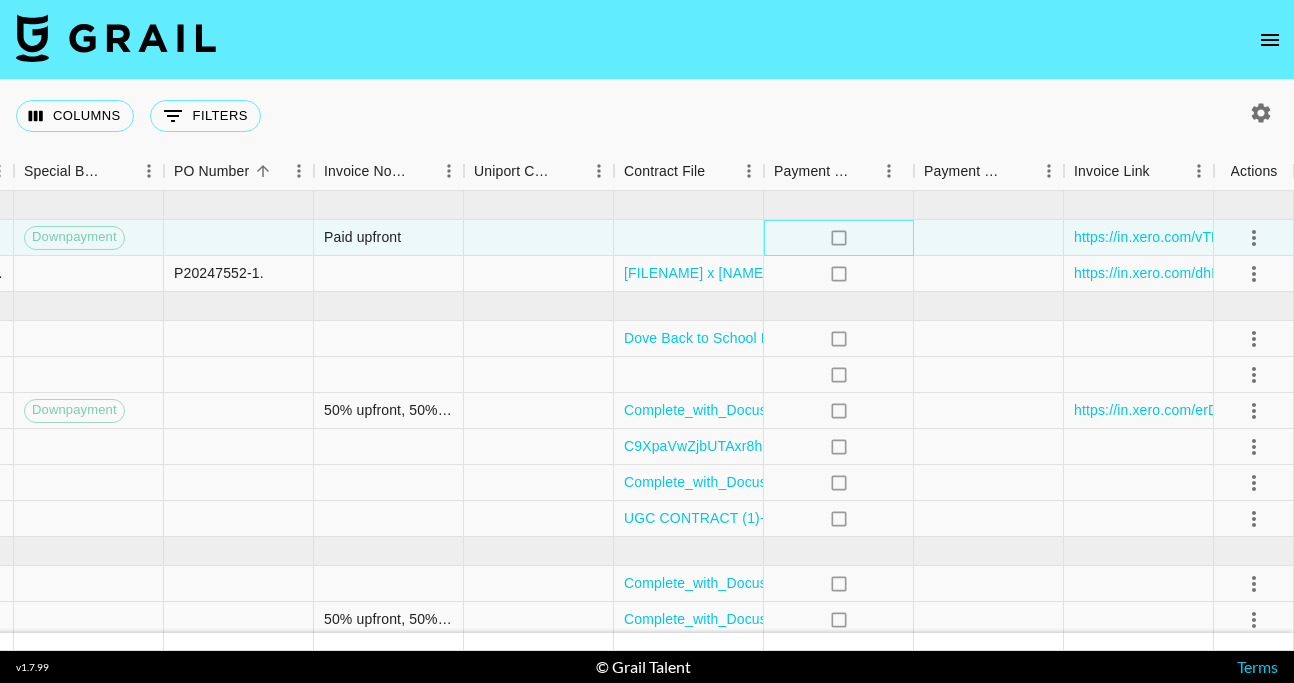 click on "no" 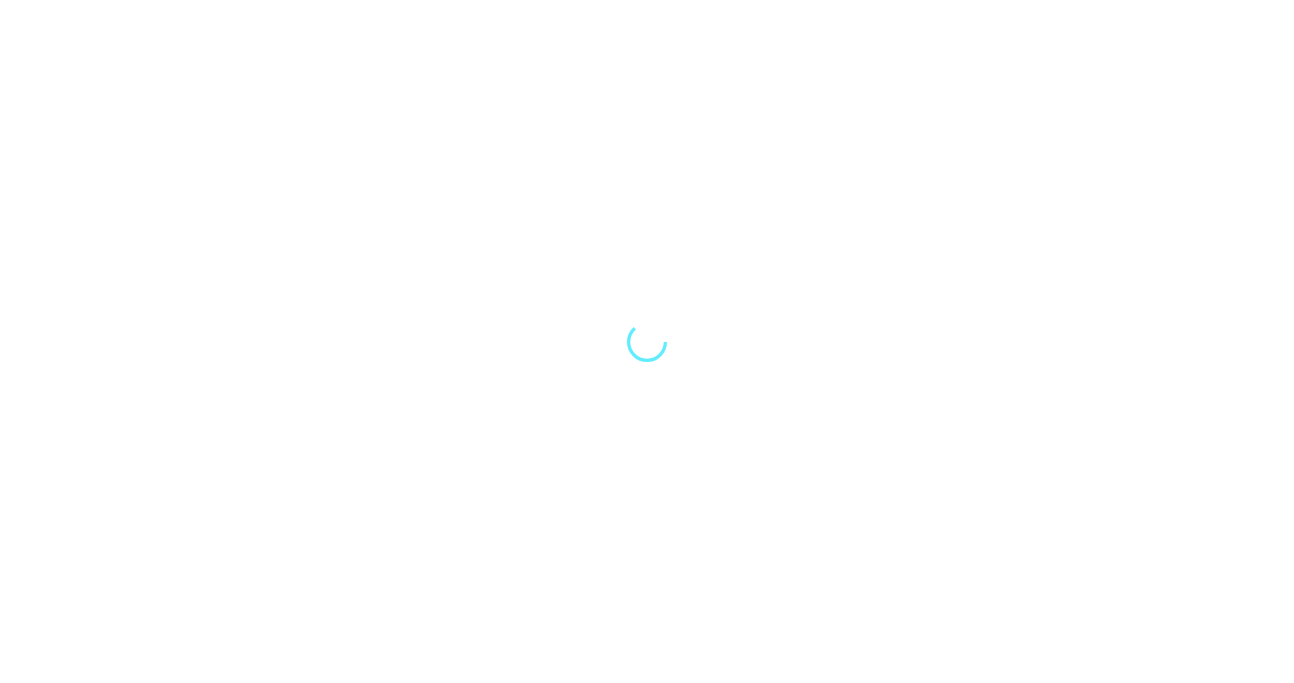 scroll, scrollTop: 0, scrollLeft: 0, axis: both 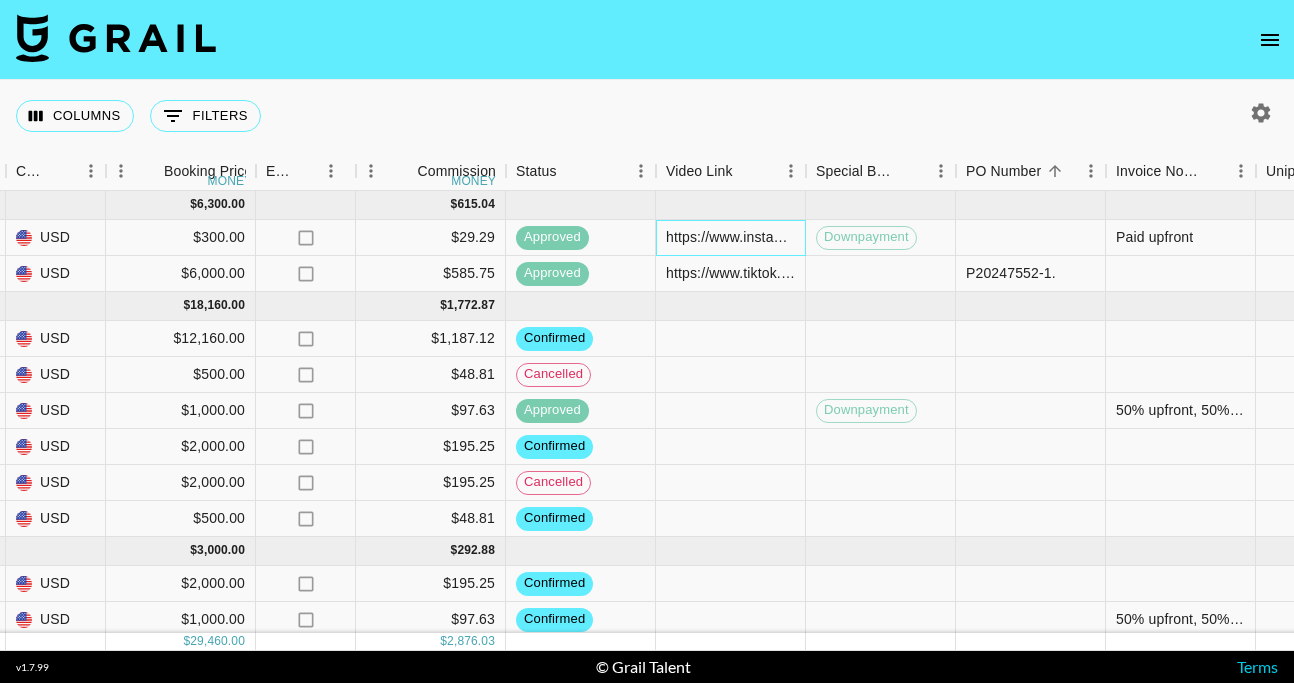 click on "https://www.instagram.com/stories/isabel.sepanic/3691153901793414849?utm_source=ig_story_item_share&igsh=bmlvaWdsYWZxNGFh" at bounding box center (730, 237) 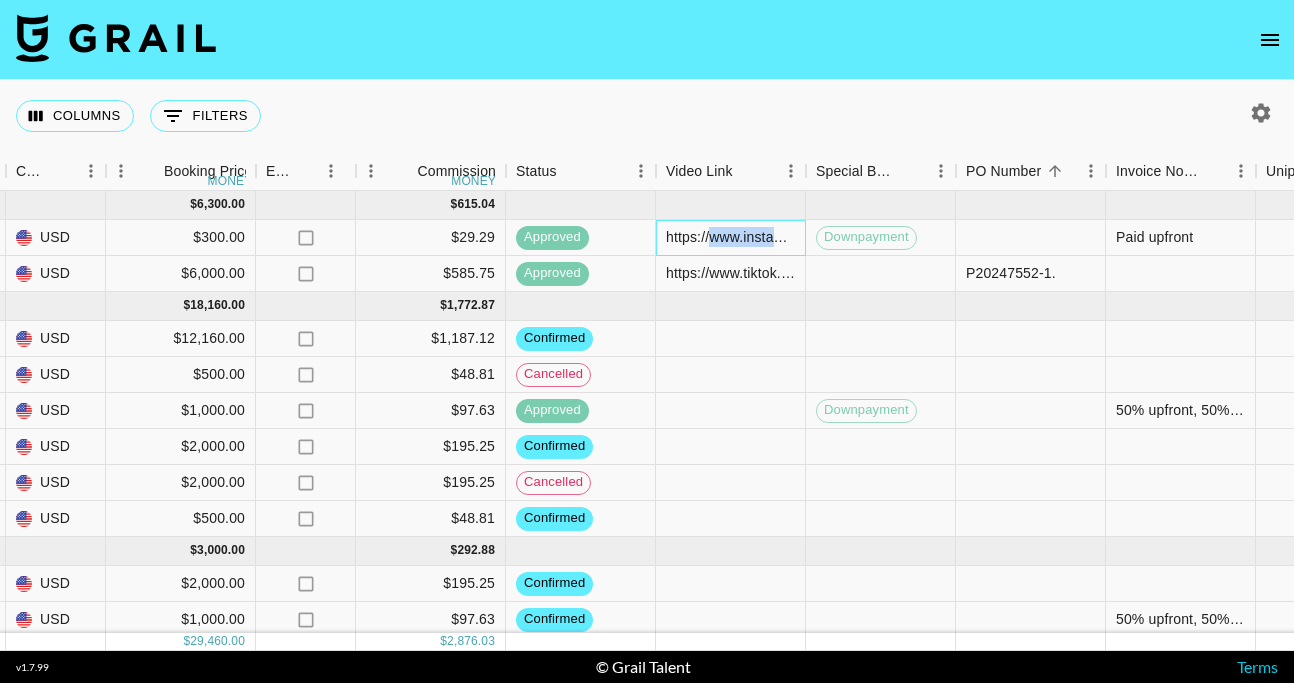 click on "https://www.instagram.com/stories/isabel.sepanic/3691153901793414849?utm_source=ig_story_item_share&igsh=bmlvaWdsYWZxNGFh" at bounding box center [730, 237] 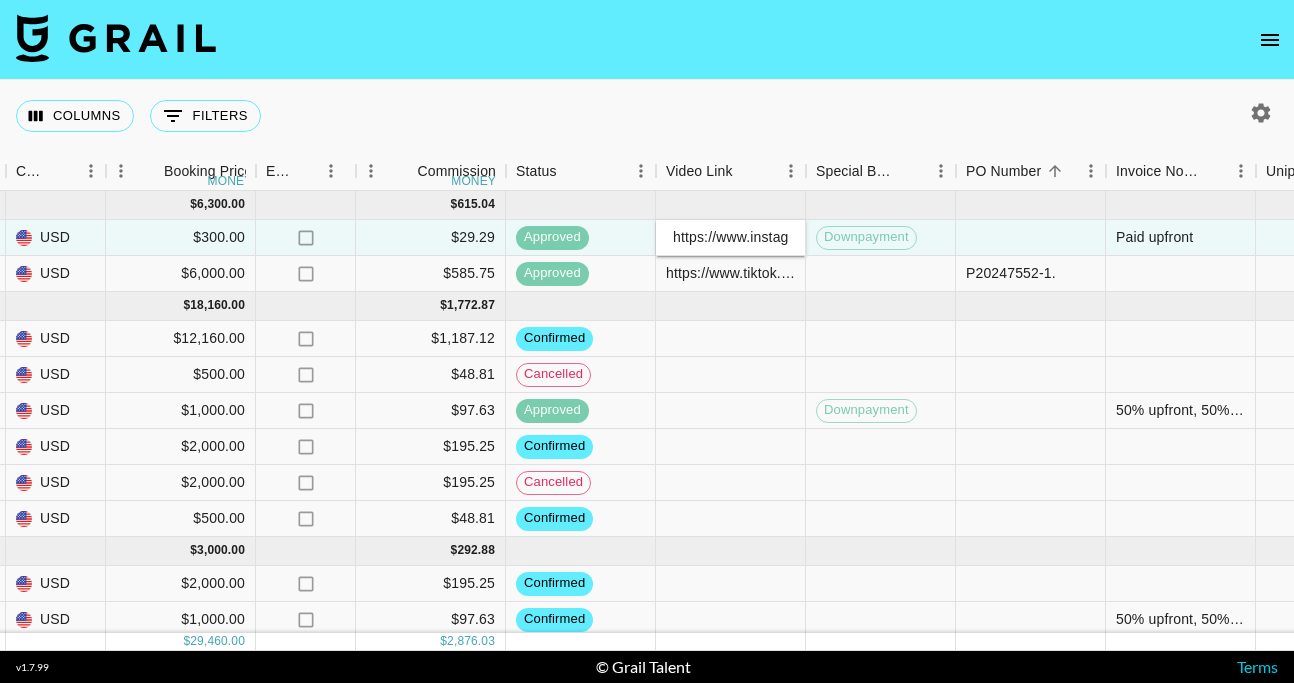 scroll, scrollTop: 0, scrollLeft: 760, axis: horizontal 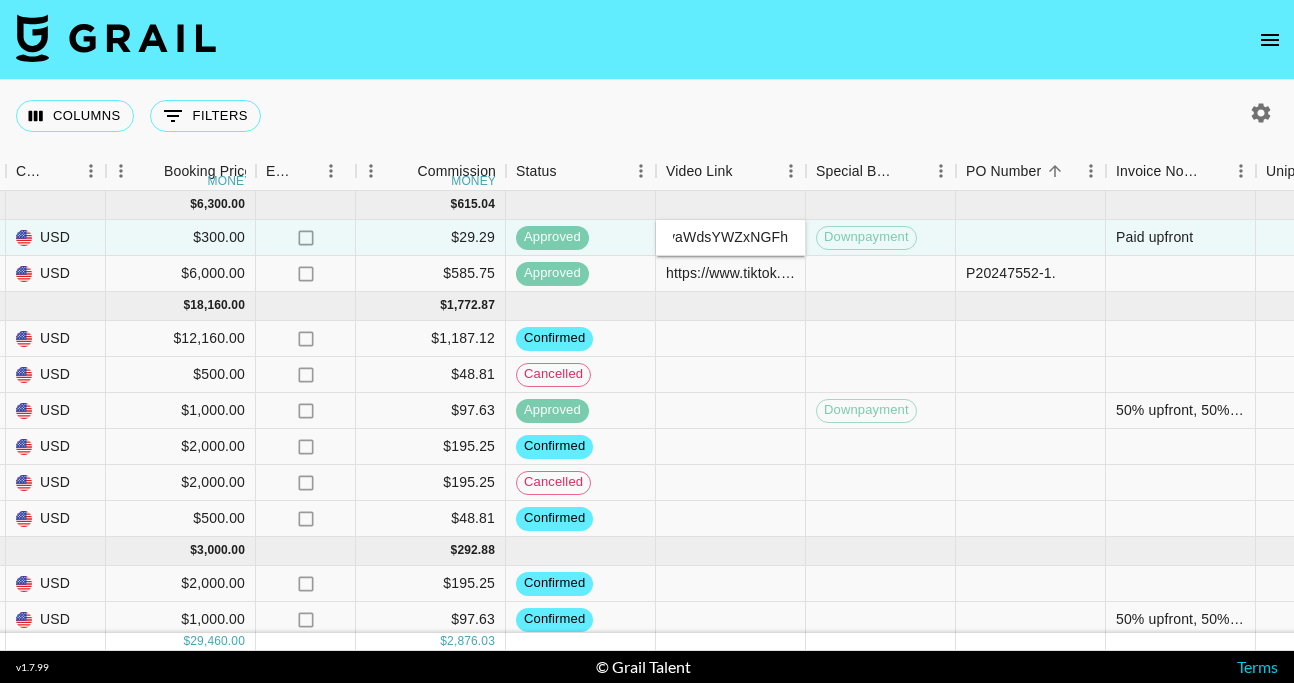 click on "https://www.instagram.com/stories/isabel.sepanic/3691153901793414849?utm_source=ig_story_item_share&igsh=bmlvaWdsYWZxNGFh" at bounding box center [730, 237] 